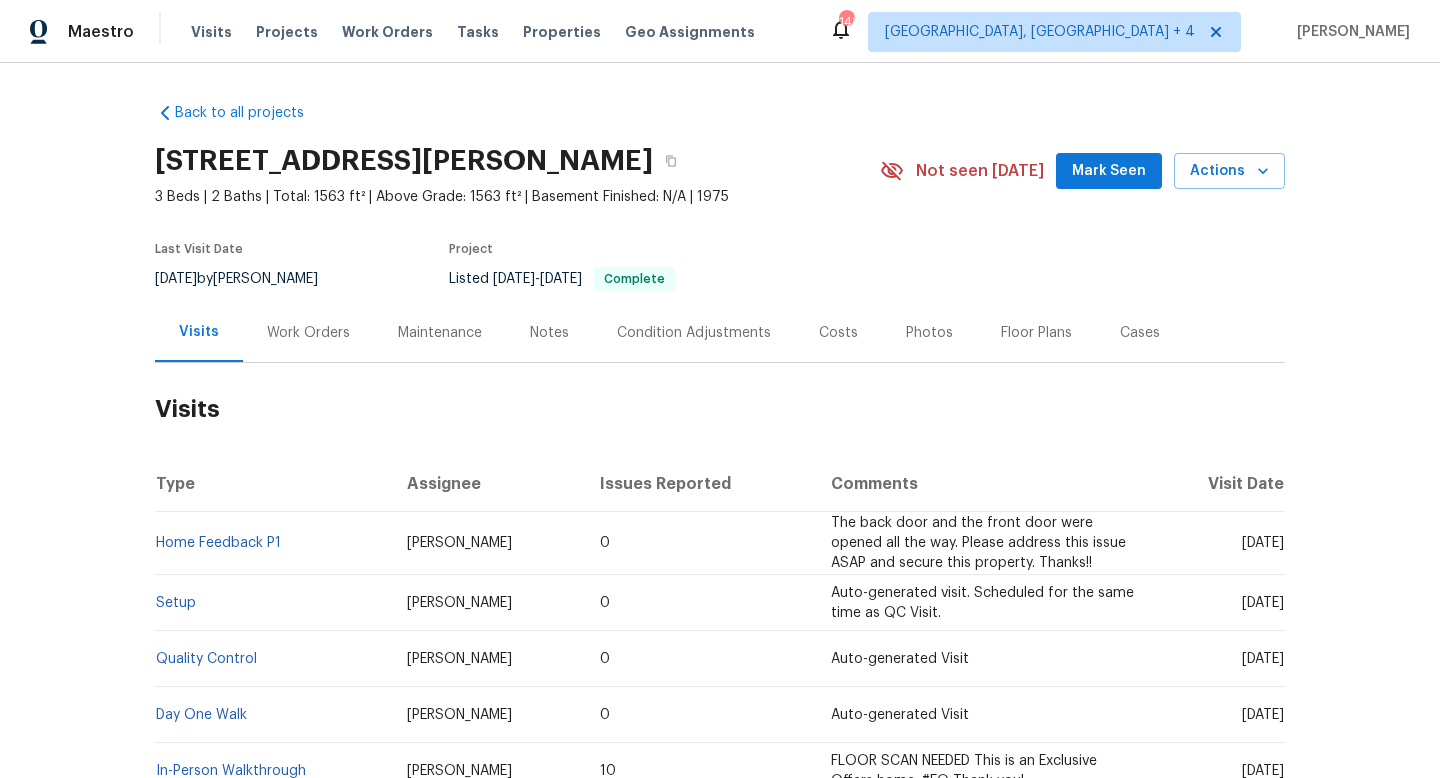 scroll, scrollTop: 0, scrollLeft: 0, axis: both 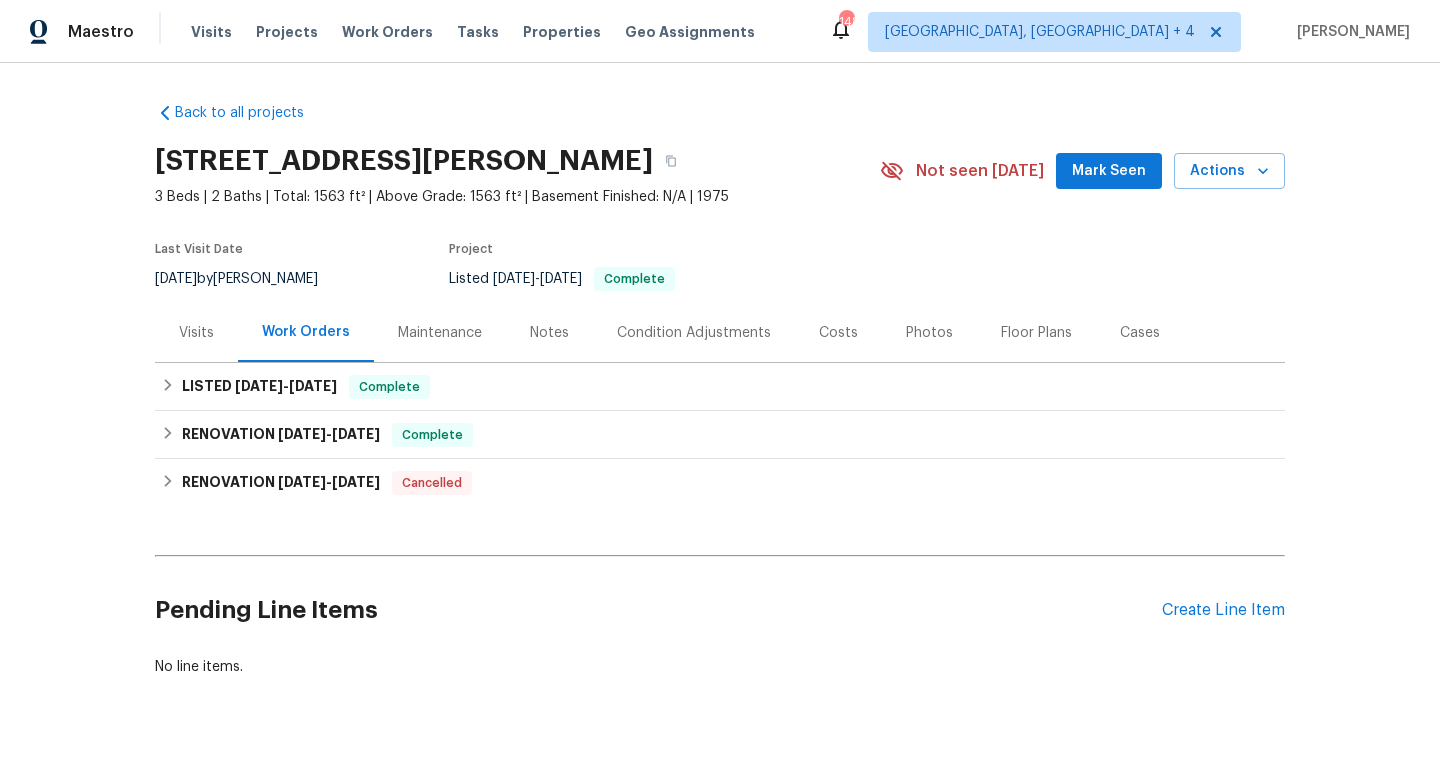 click on "Visits" at bounding box center [196, 333] 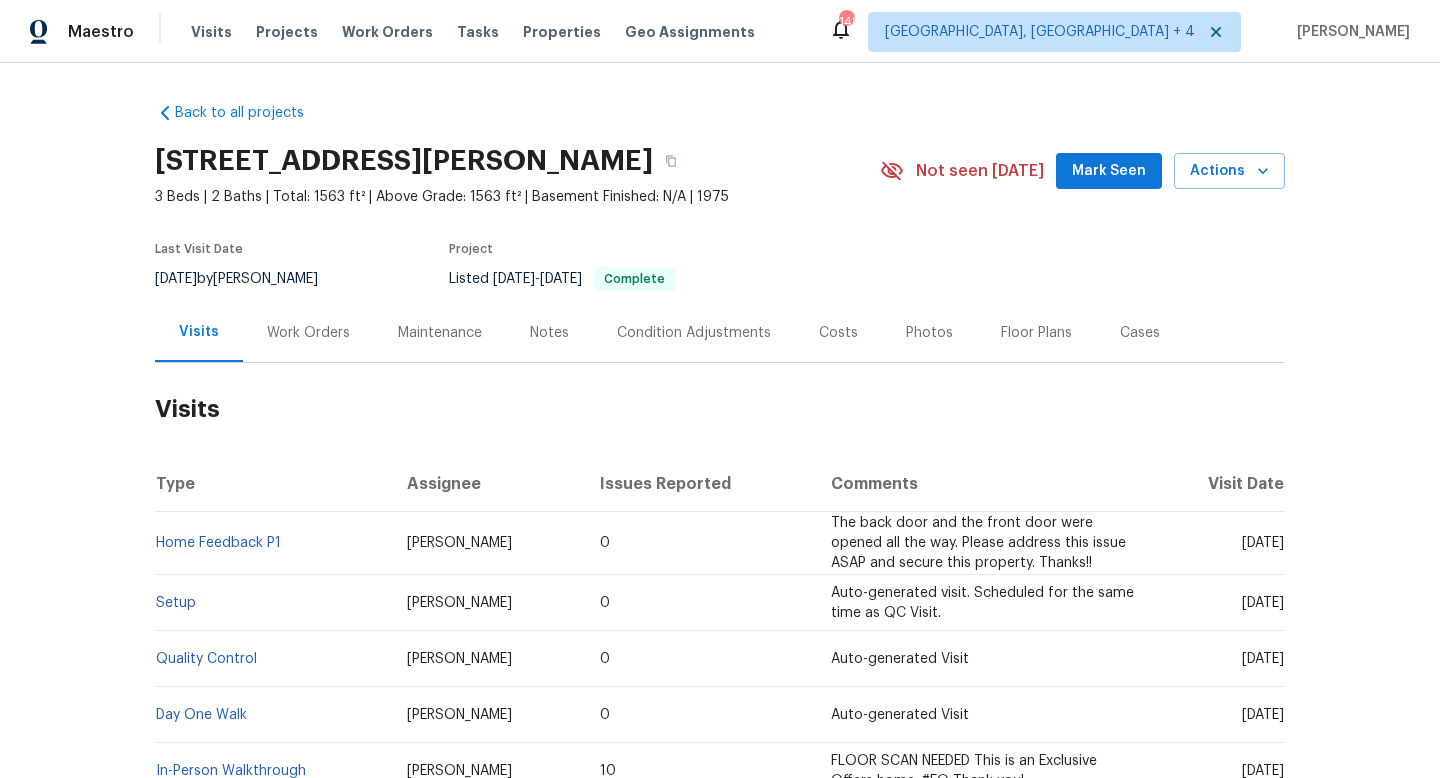 click on "Work Orders" at bounding box center (308, 332) 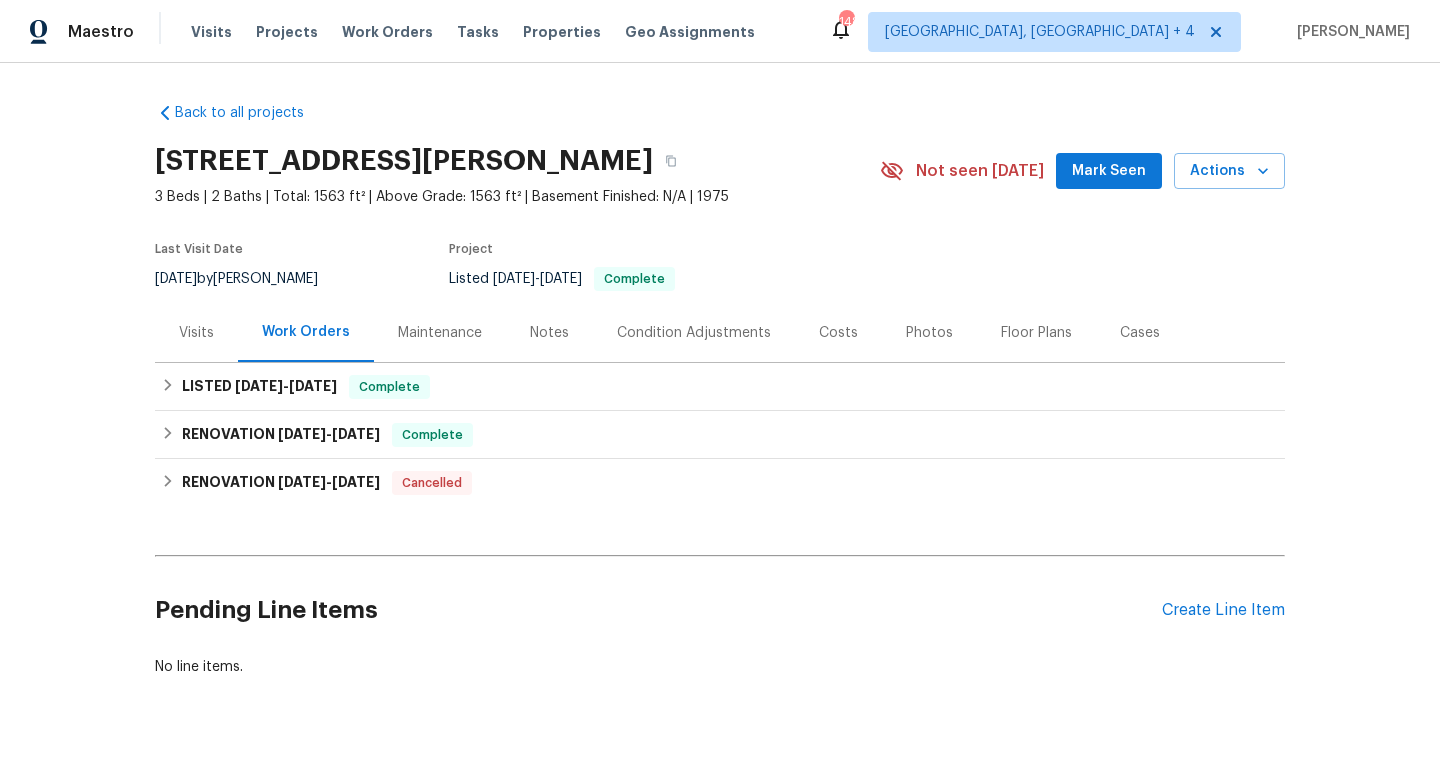 click on "Visits" at bounding box center (196, 332) 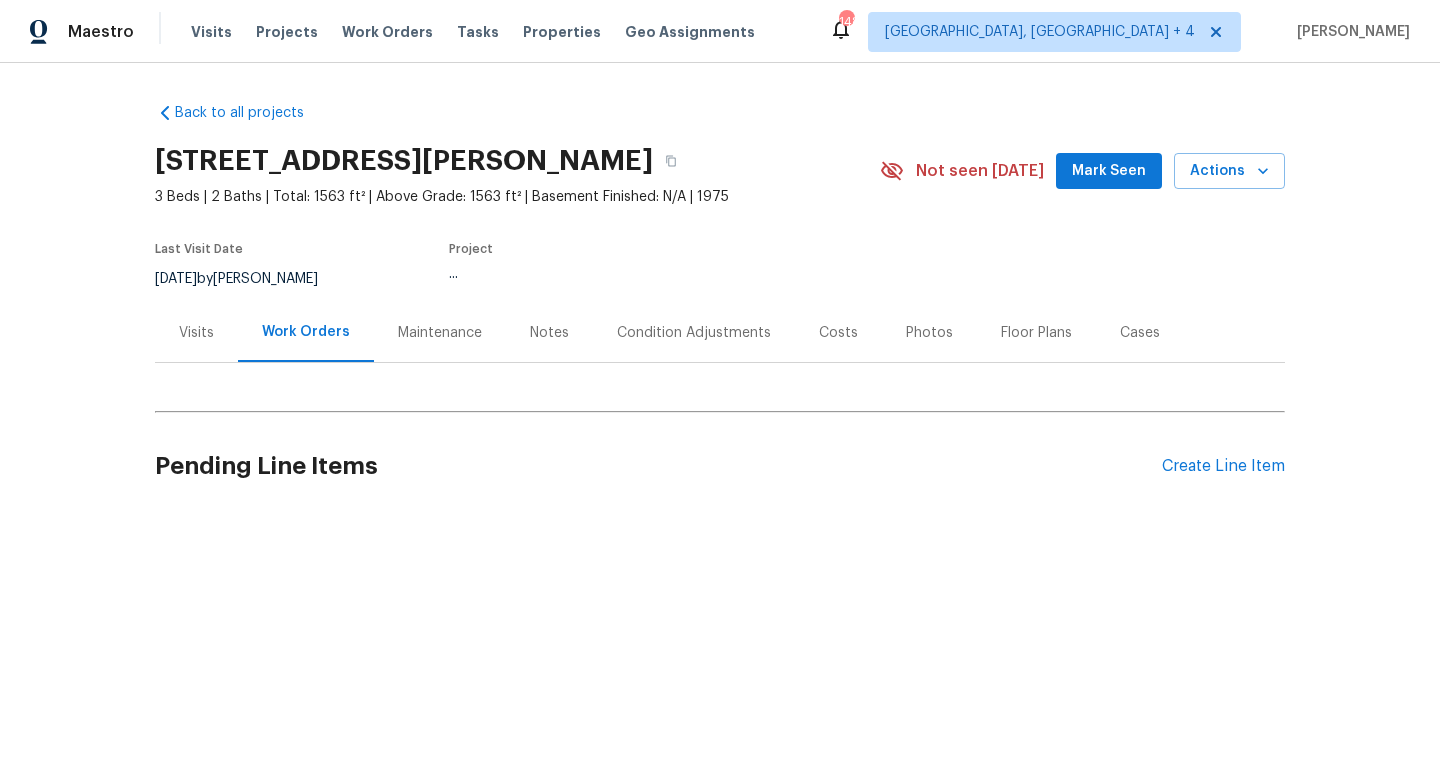 scroll, scrollTop: 0, scrollLeft: 0, axis: both 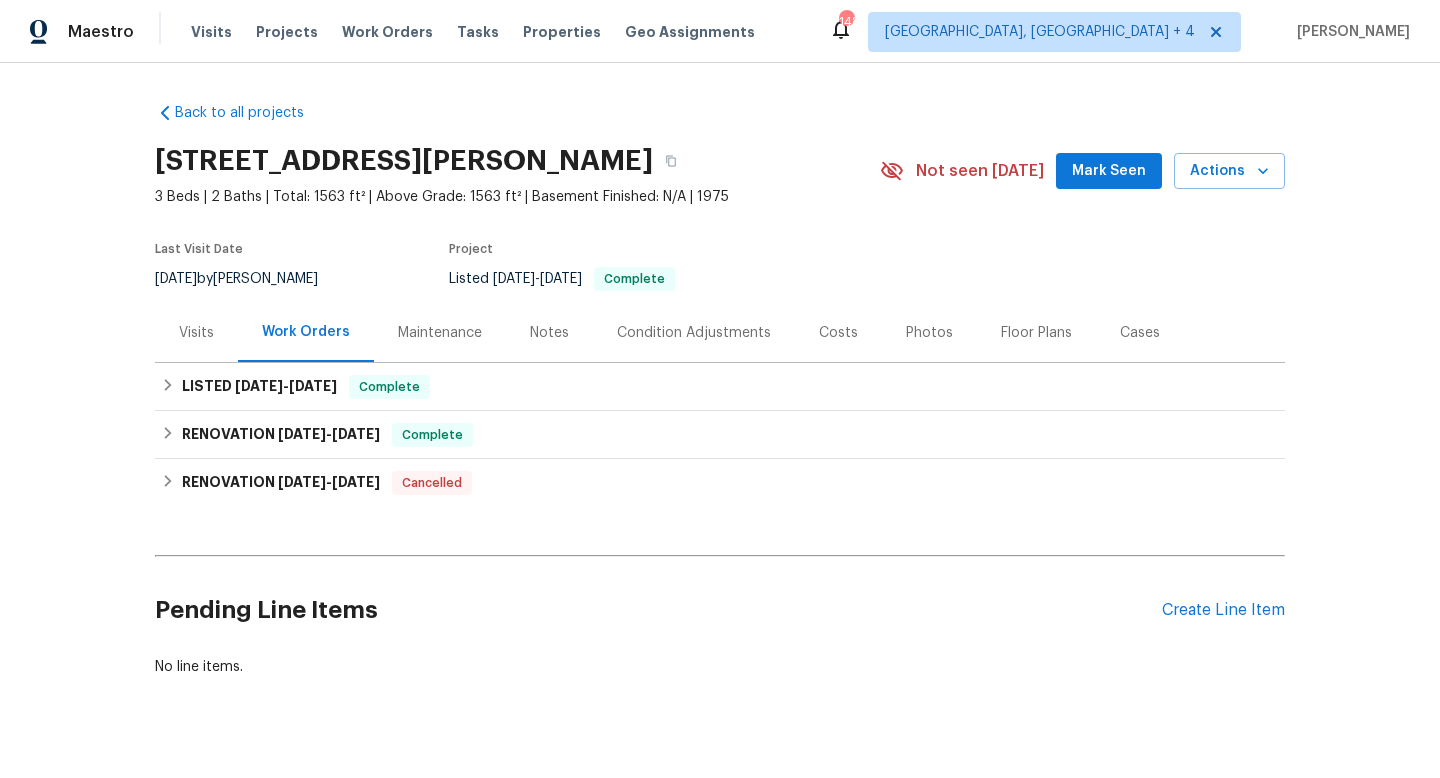 click on "Visits" at bounding box center (196, 333) 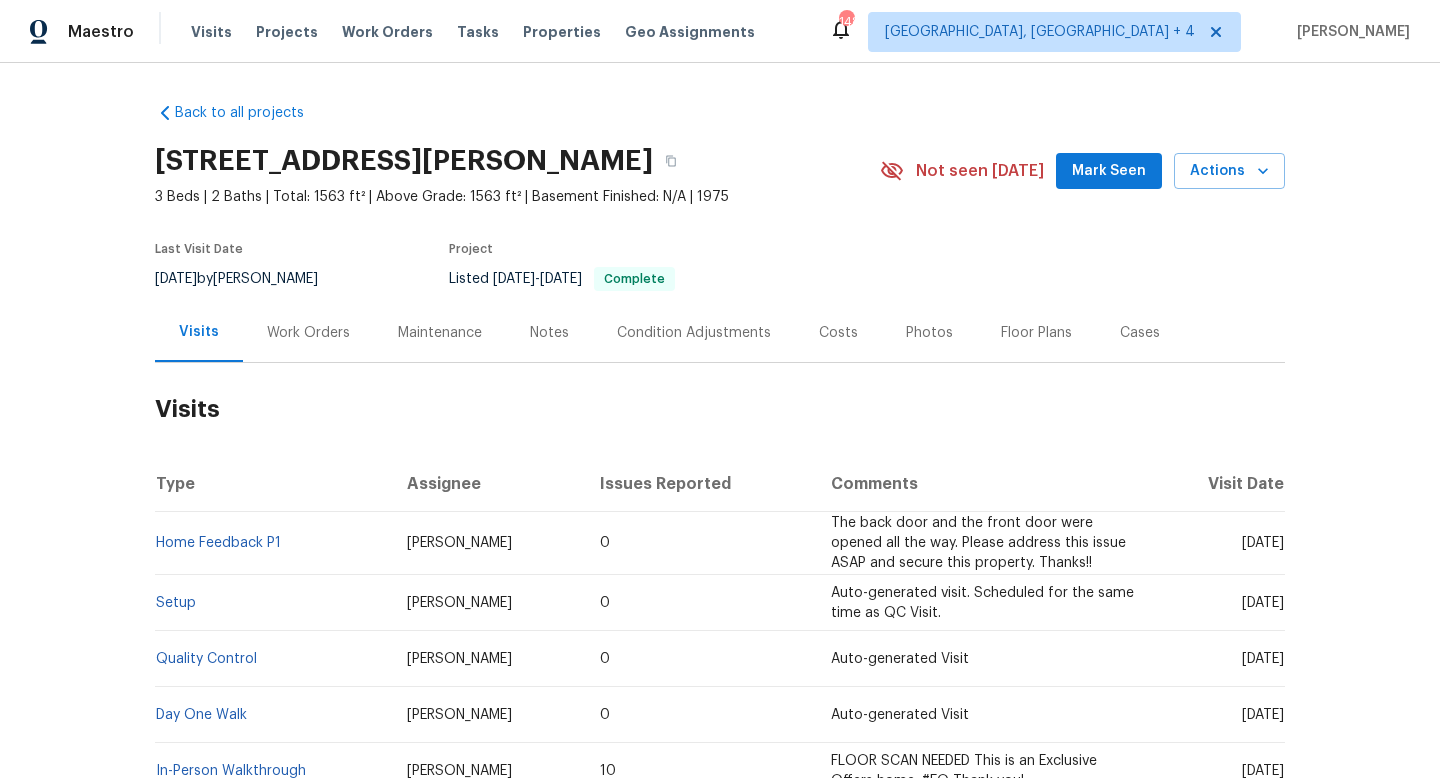 drag, startPoint x: 1205, startPoint y: 544, endPoint x: 1280, endPoint y: 549, distance: 75.16648 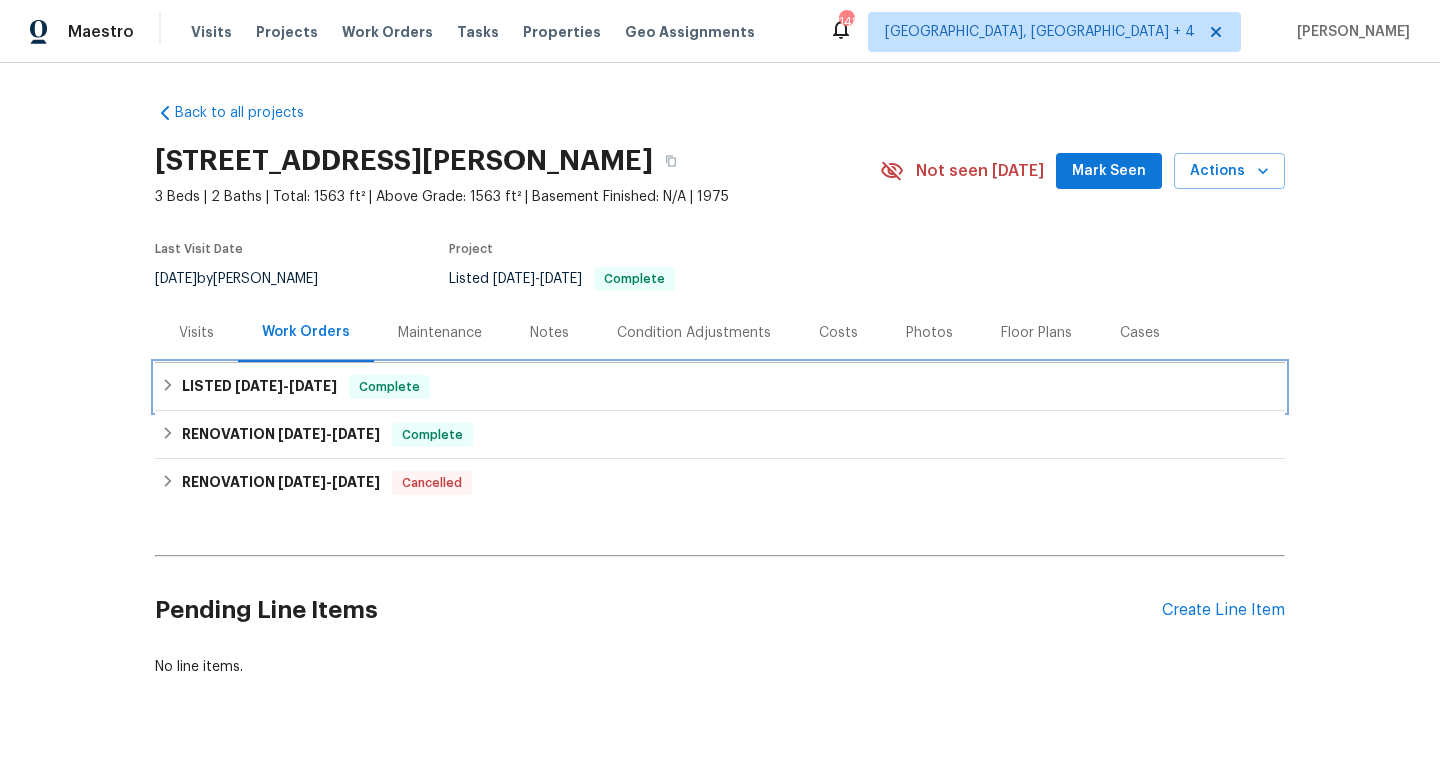 click on "LISTED   6/6/25  -  6/21/25 Complete" at bounding box center [720, 387] 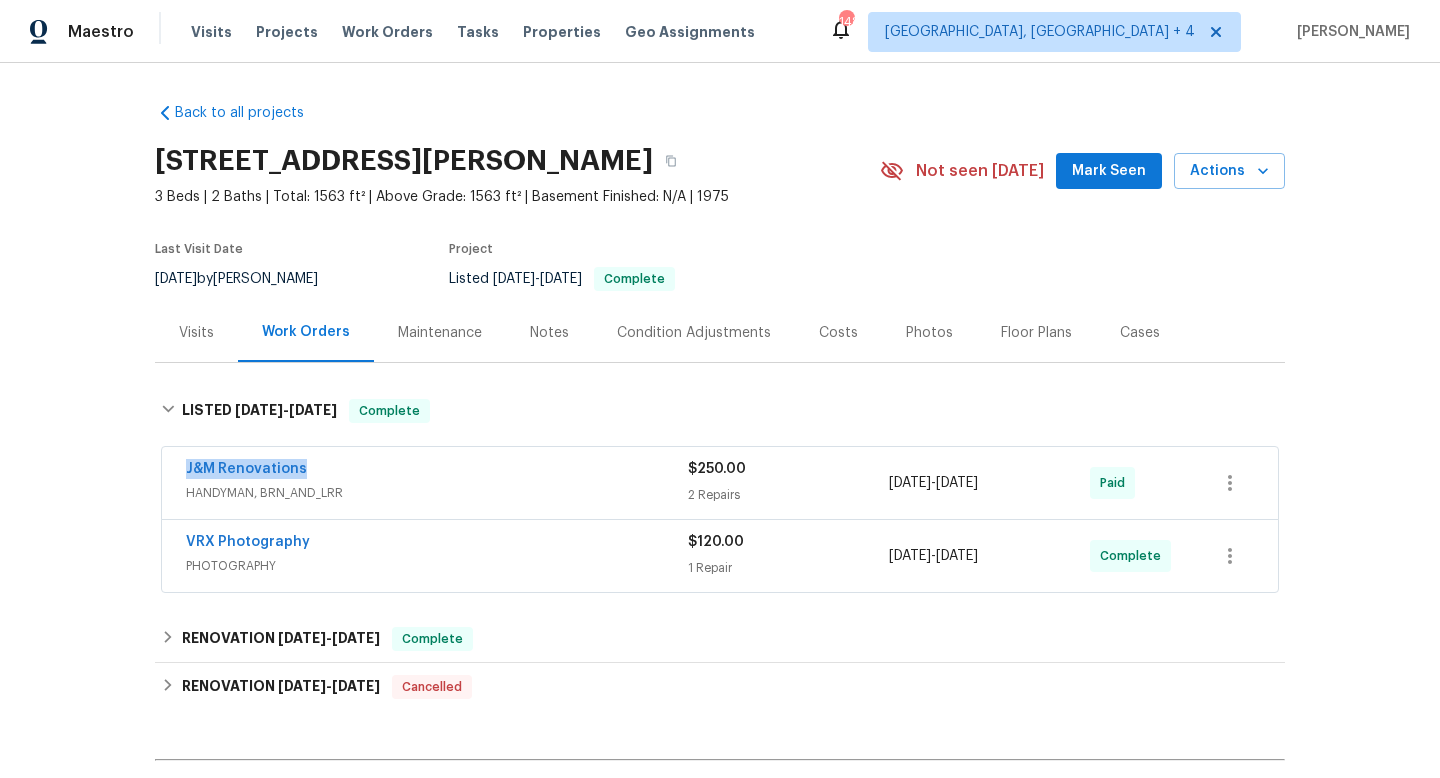 drag, startPoint x: 310, startPoint y: 469, endPoint x: 170, endPoint y: 468, distance: 140.00357 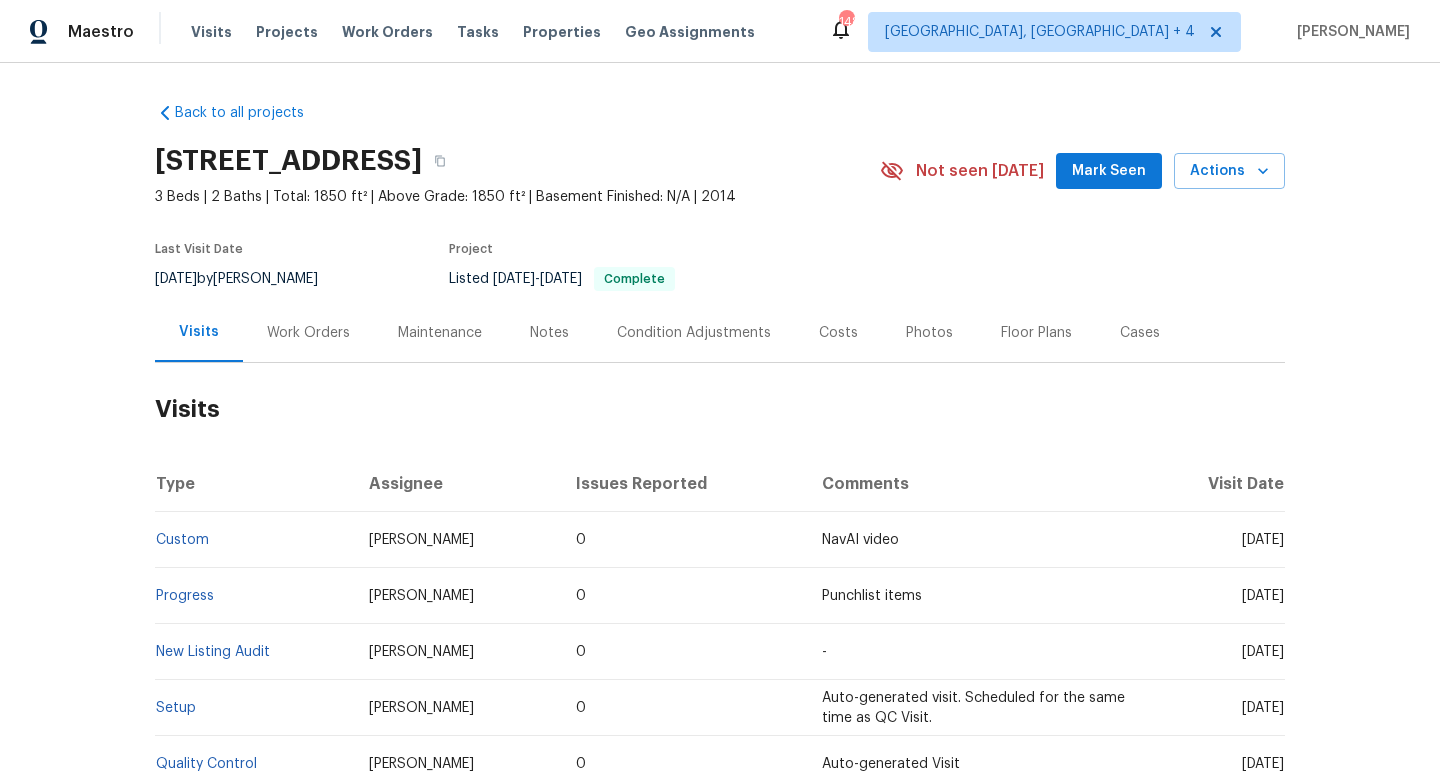 scroll, scrollTop: 0, scrollLeft: 0, axis: both 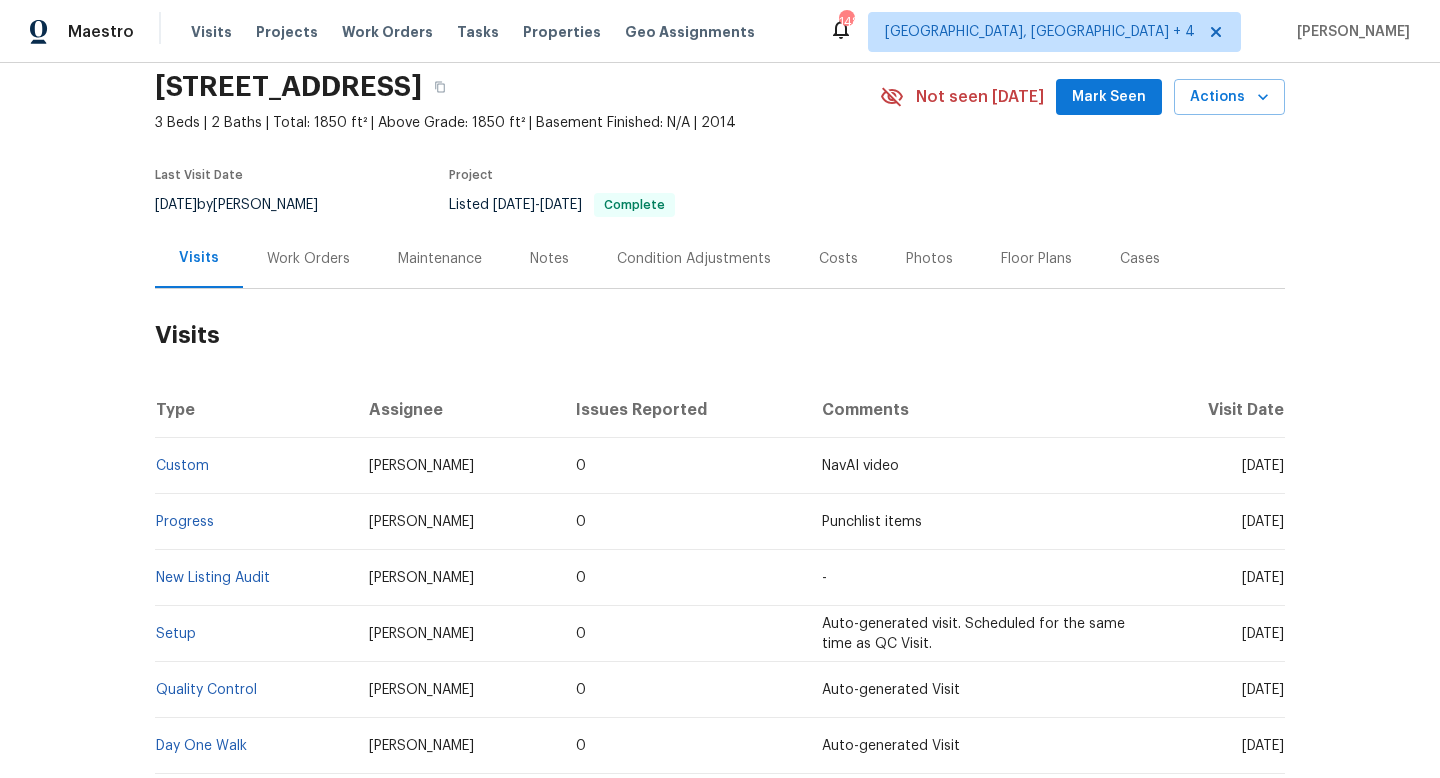 click on "Wed, Jun 11 2025" at bounding box center [1215, 466] 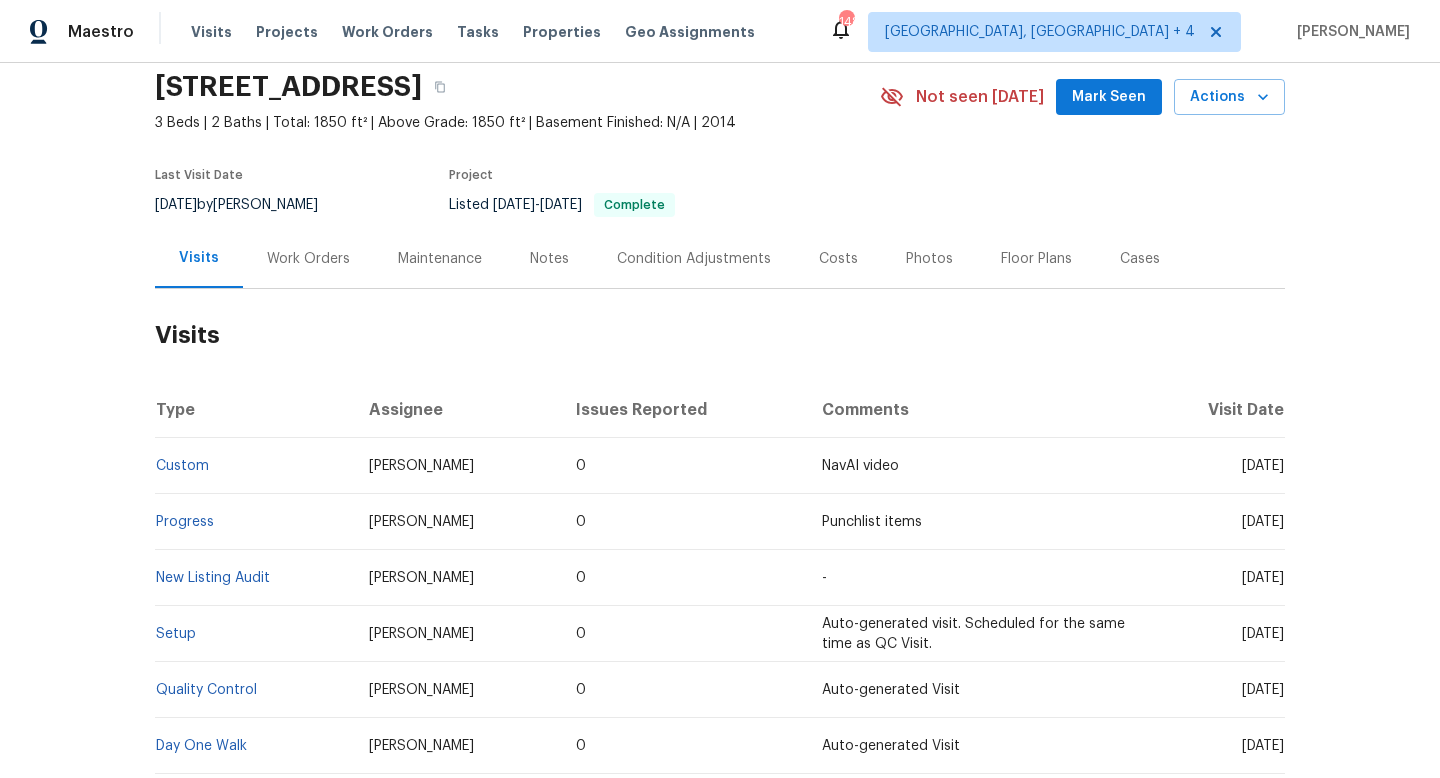 drag, startPoint x: 1212, startPoint y: 465, endPoint x: 1282, endPoint y: 471, distance: 70.256676 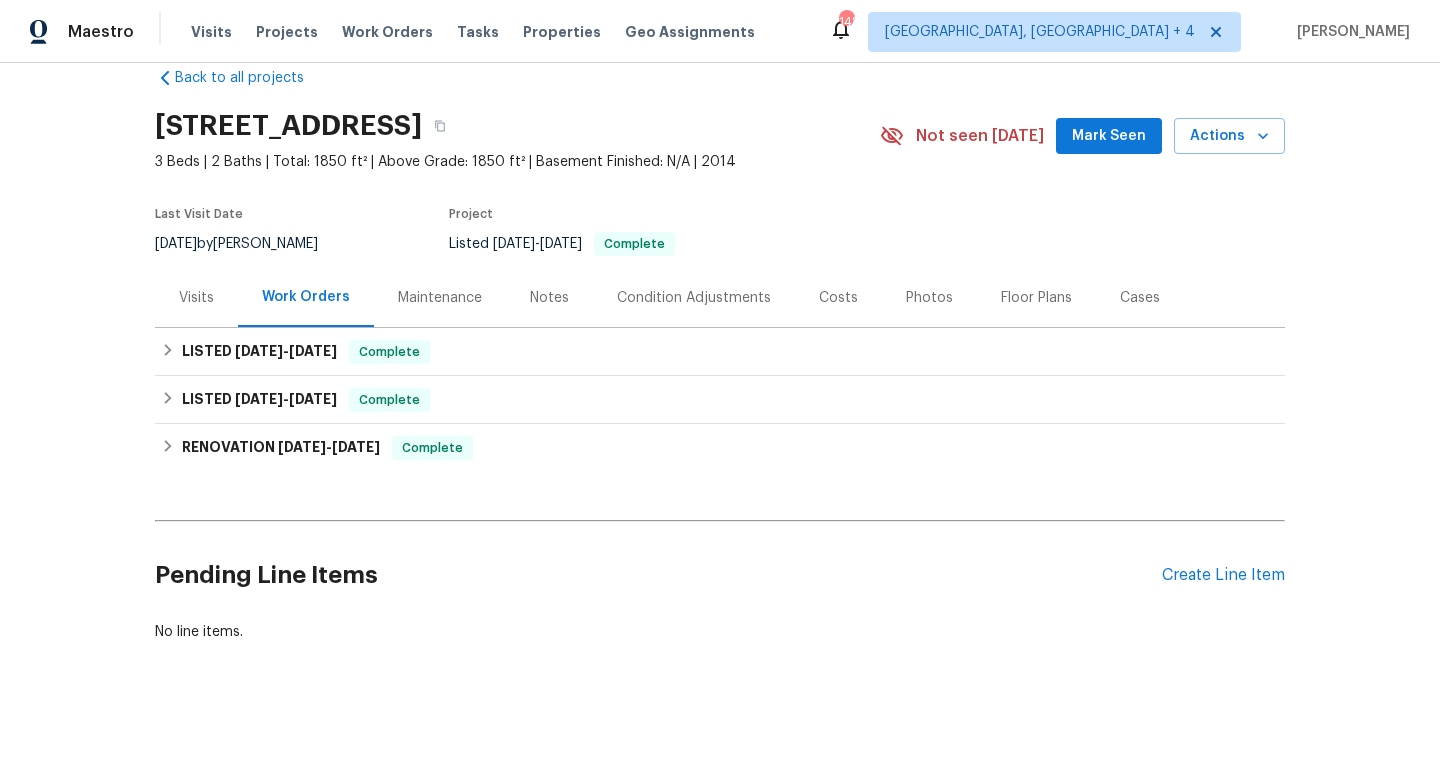 scroll, scrollTop: 35, scrollLeft: 0, axis: vertical 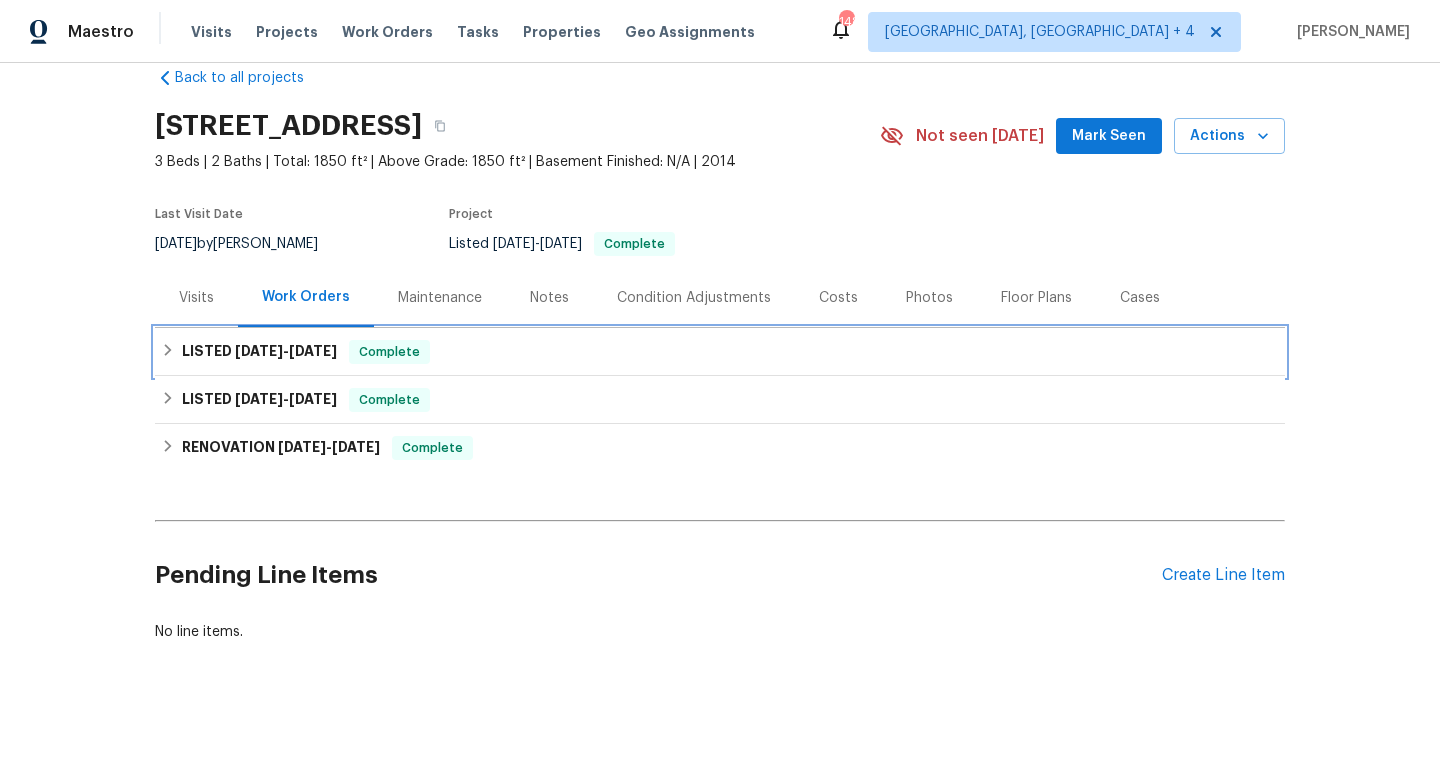 click on "6/17/25" at bounding box center (313, 351) 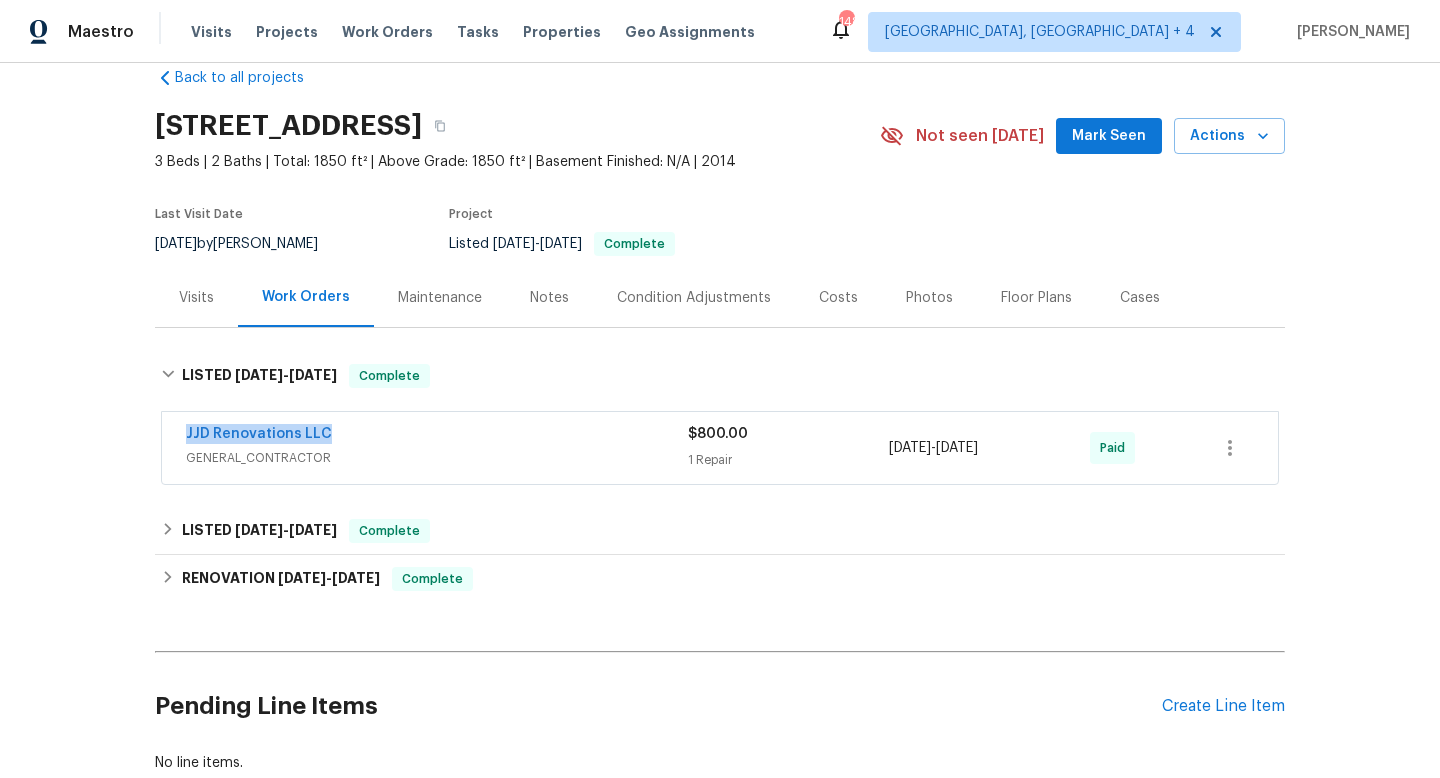 drag, startPoint x: 368, startPoint y: 437, endPoint x: 162, endPoint y: 436, distance: 206.00243 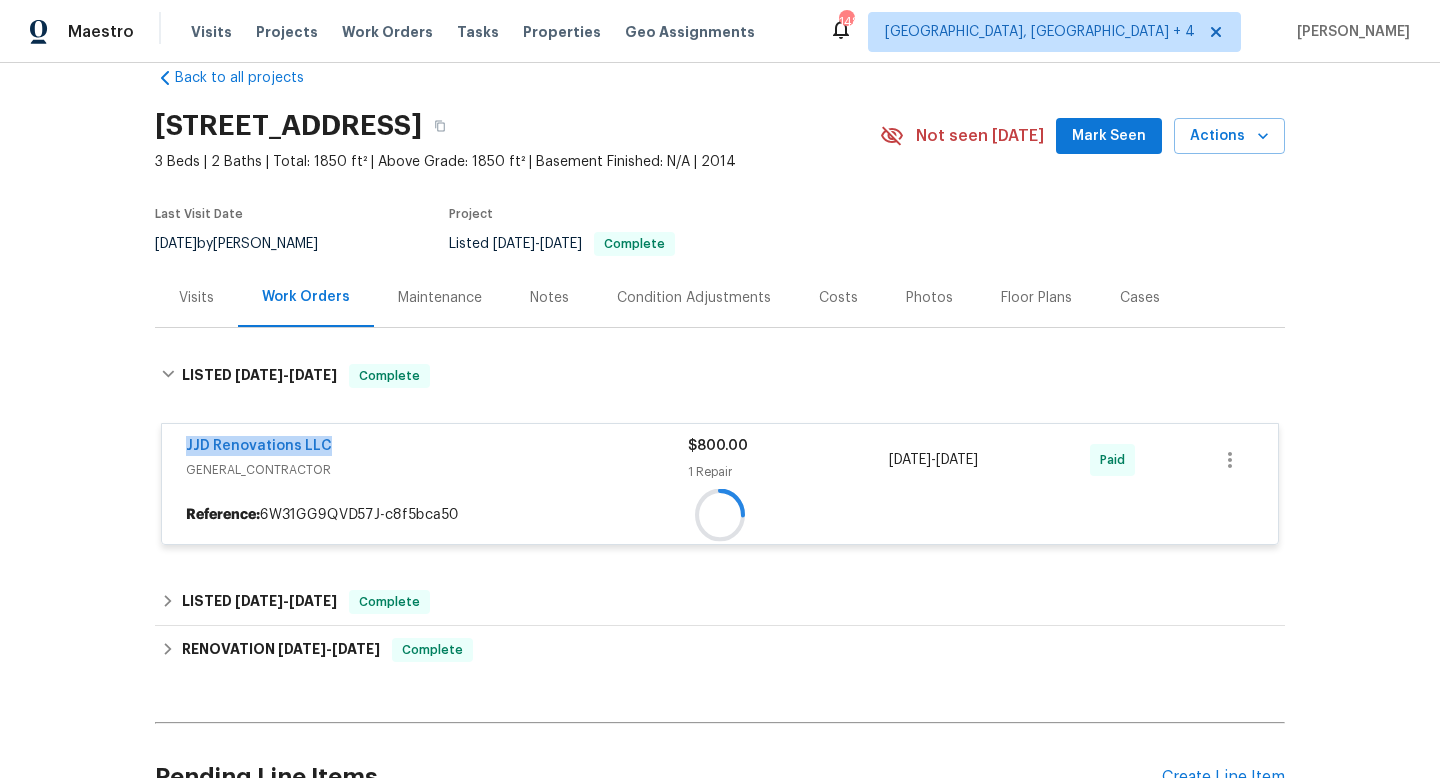 copy on "1 Repair 6/17/2025  -  6/17/2025" 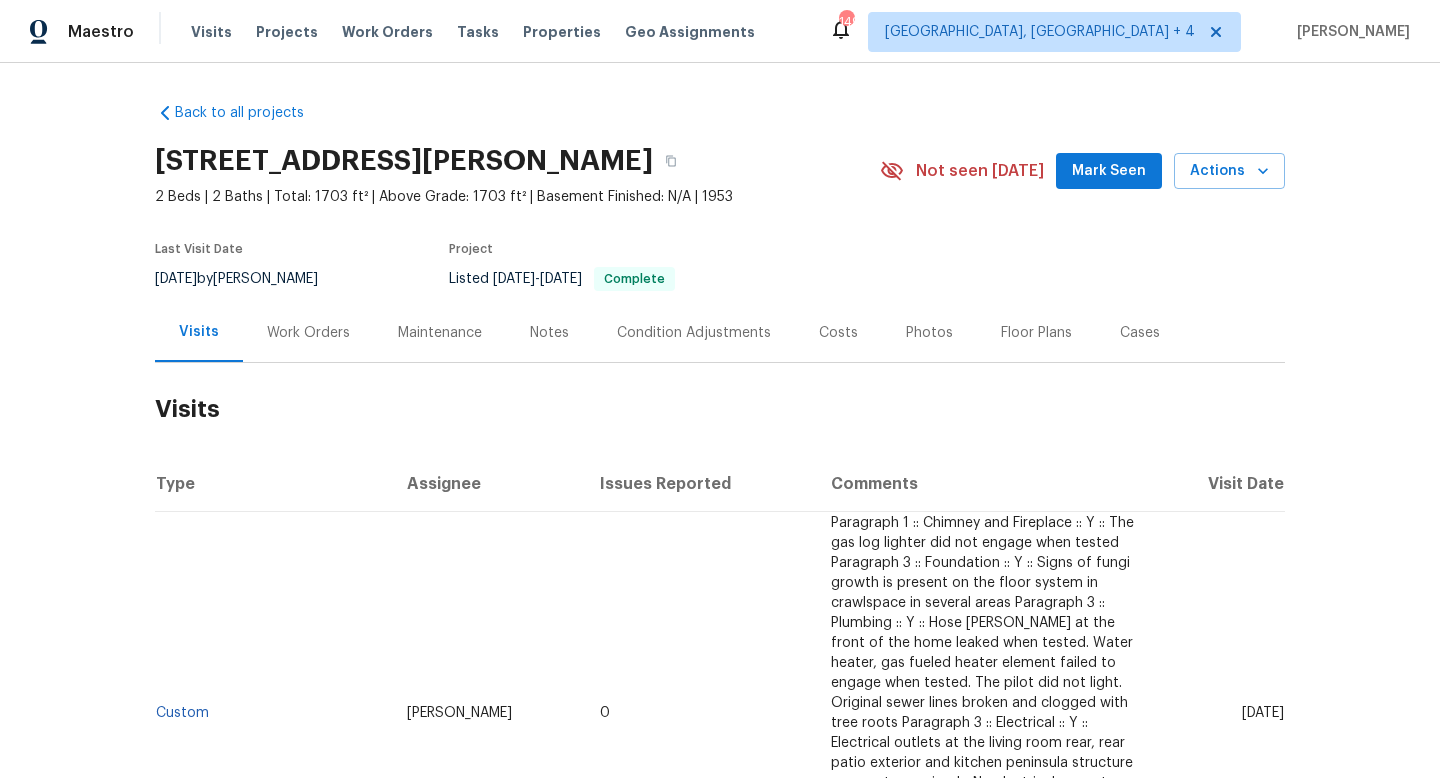 scroll, scrollTop: 0, scrollLeft: 0, axis: both 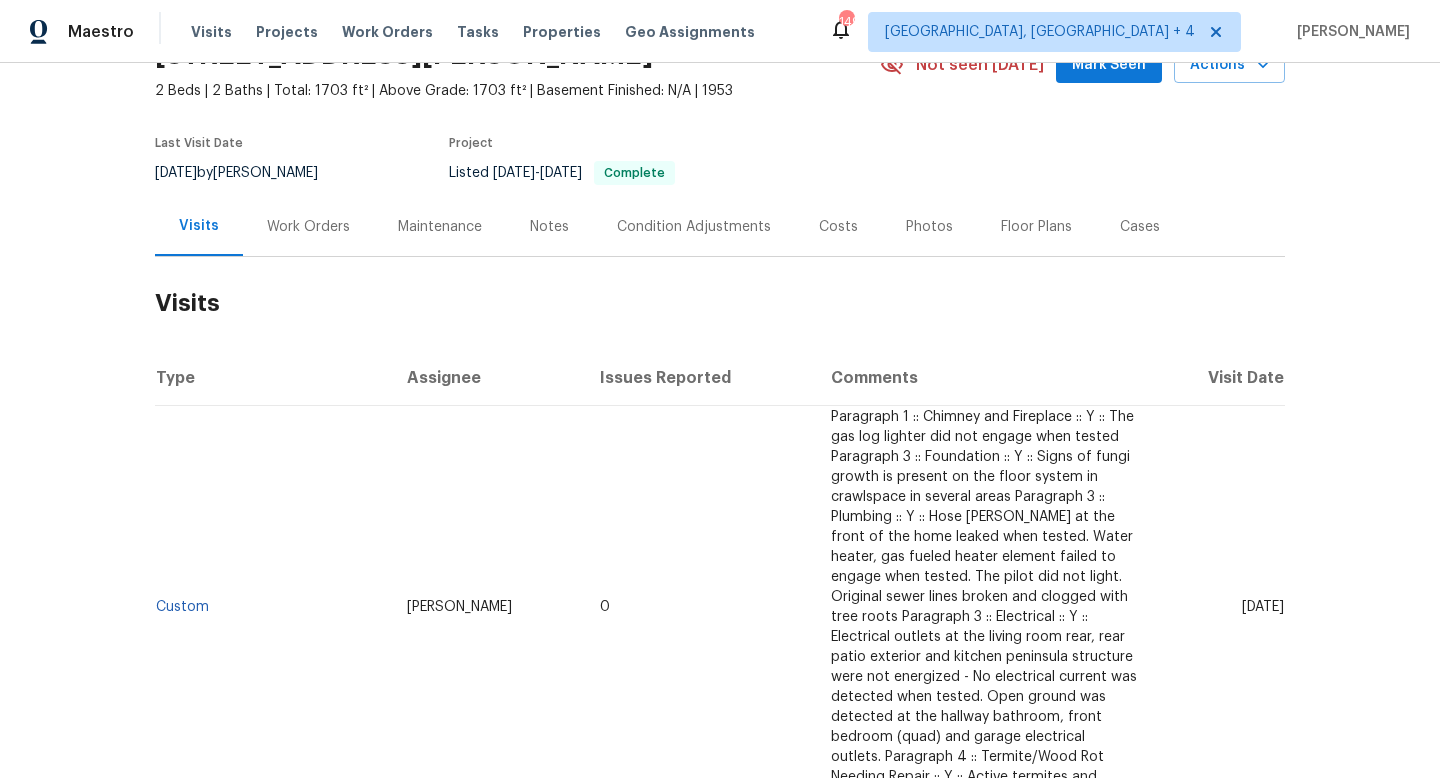 click on "Cases" at bounding box center (1140, 227) 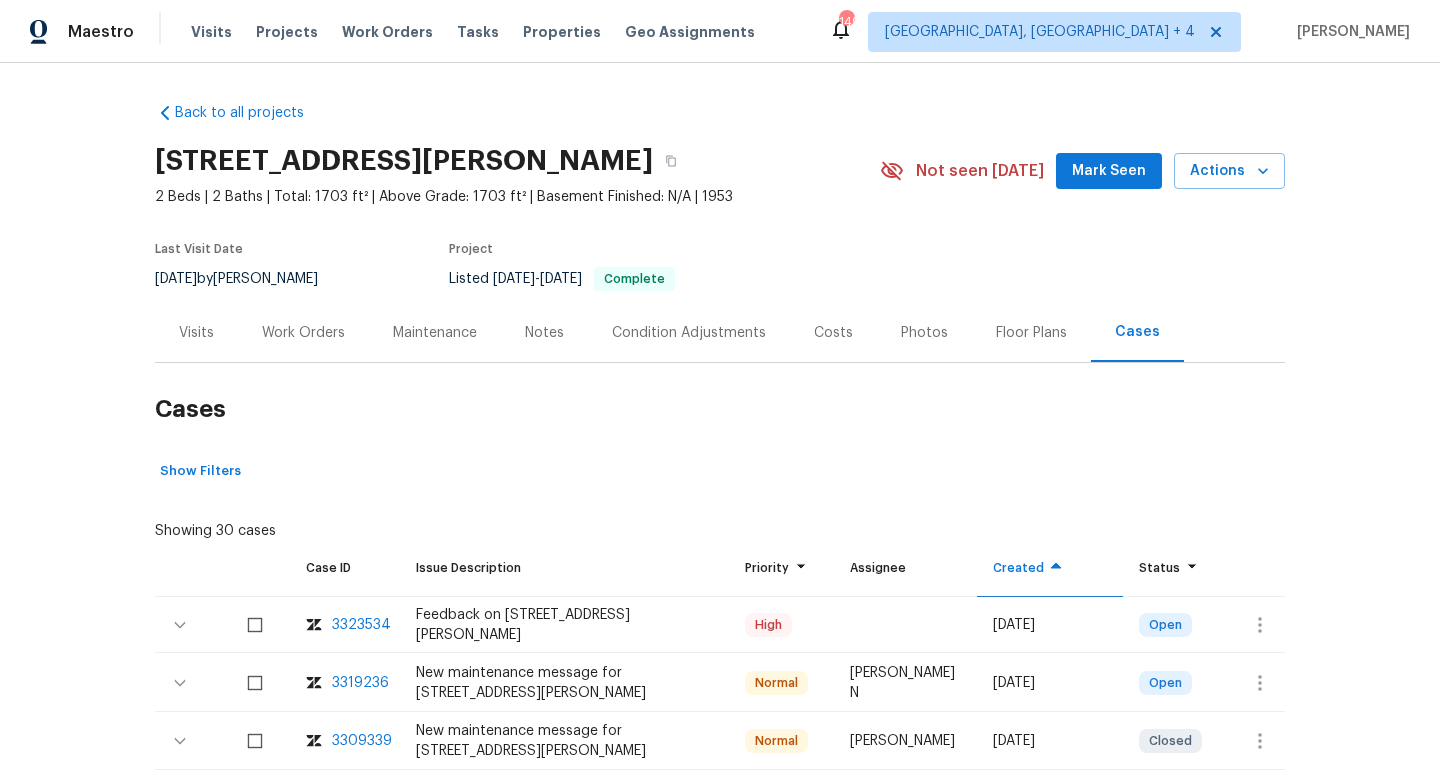 scroll, scrollTop: 285, scrollLeft: 0, axis: vertical 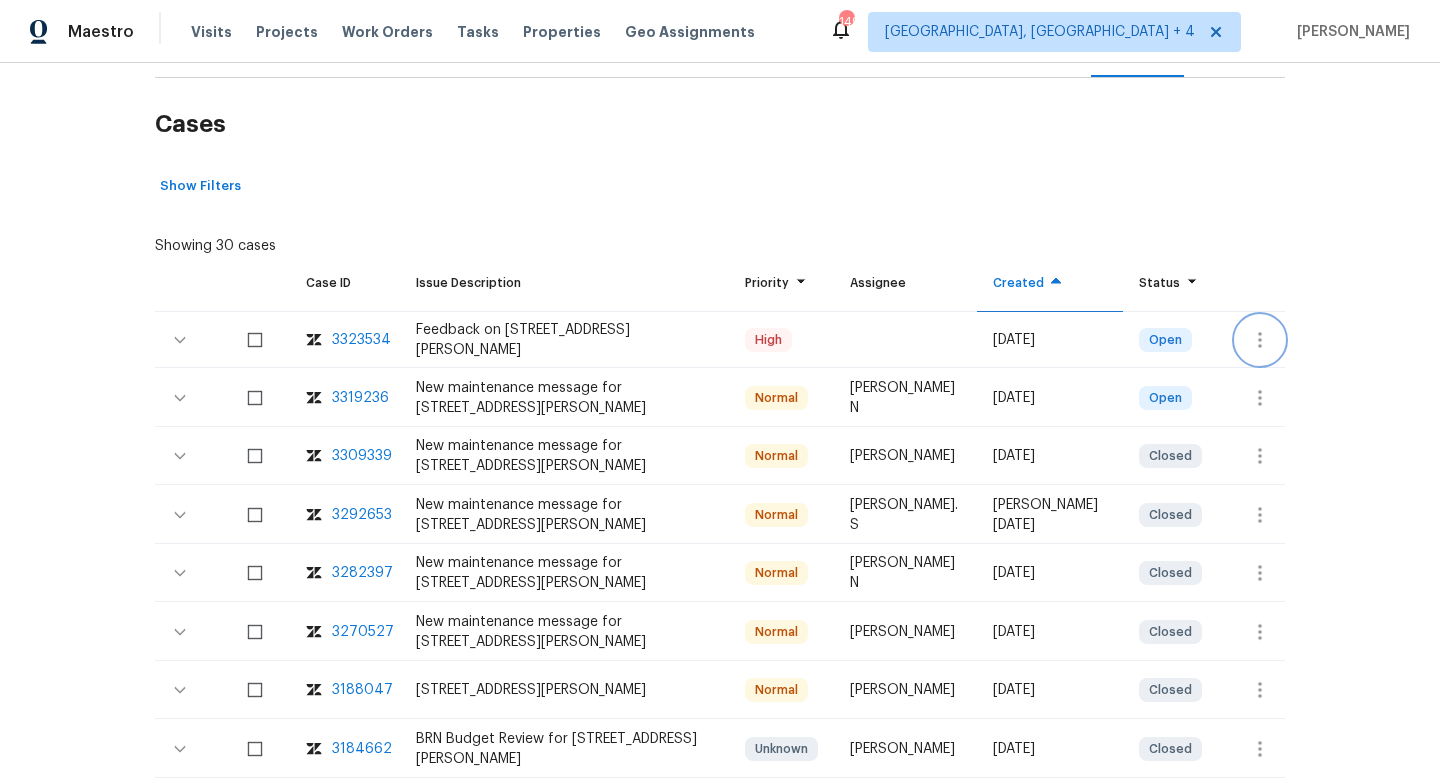 click 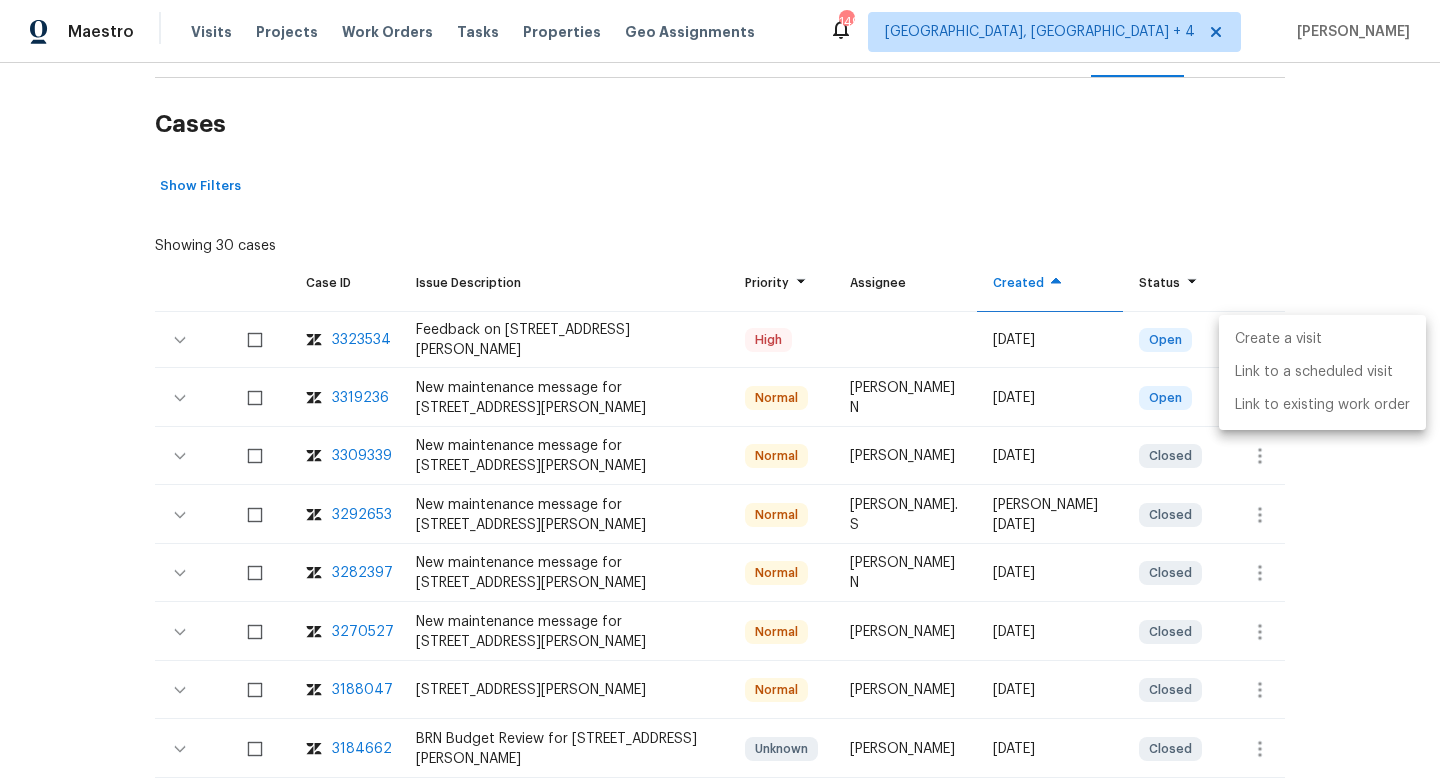 click on "Create a visit Link to a scheduled visit Link to existing work order" at bounding box center [1322, 372] 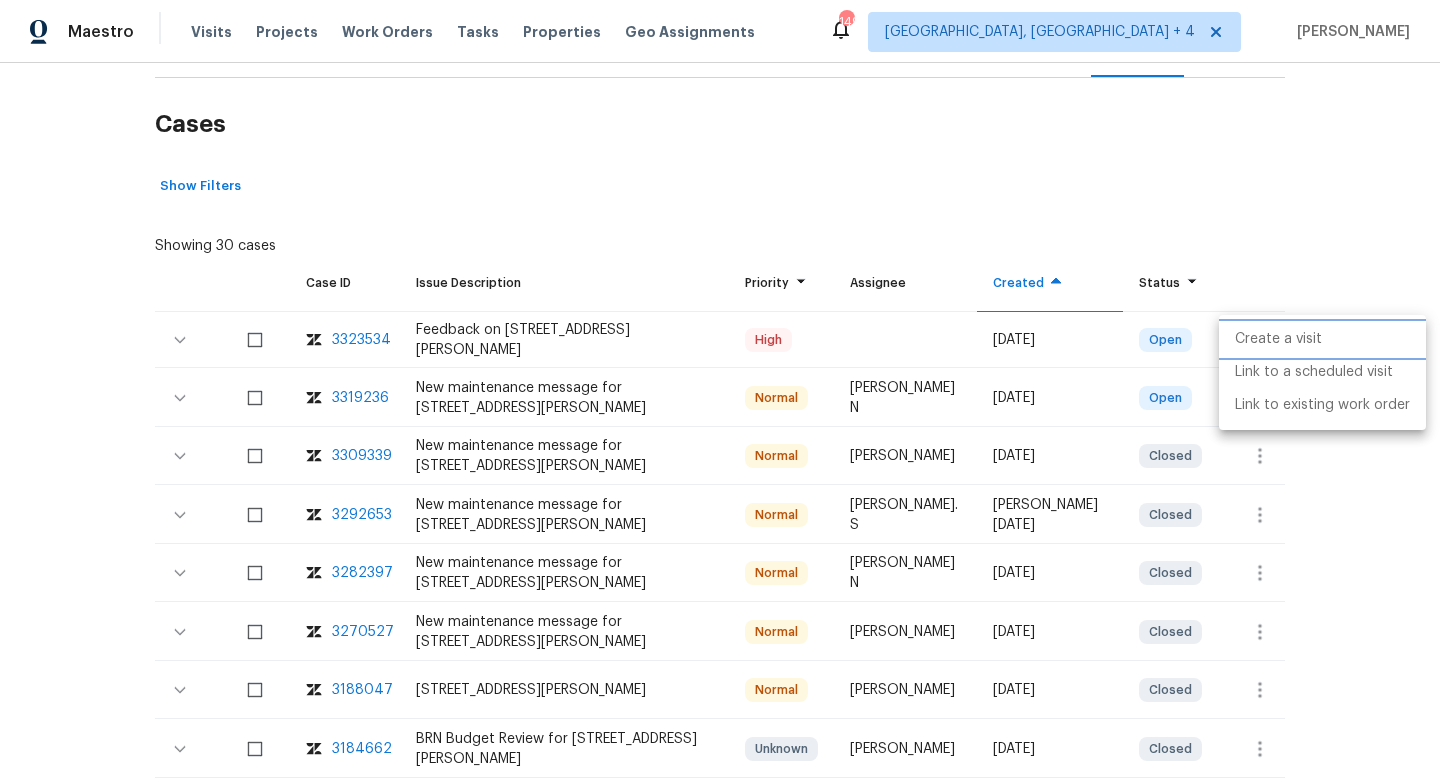 click on "Create a visit" at bounding box center [1322, 339] 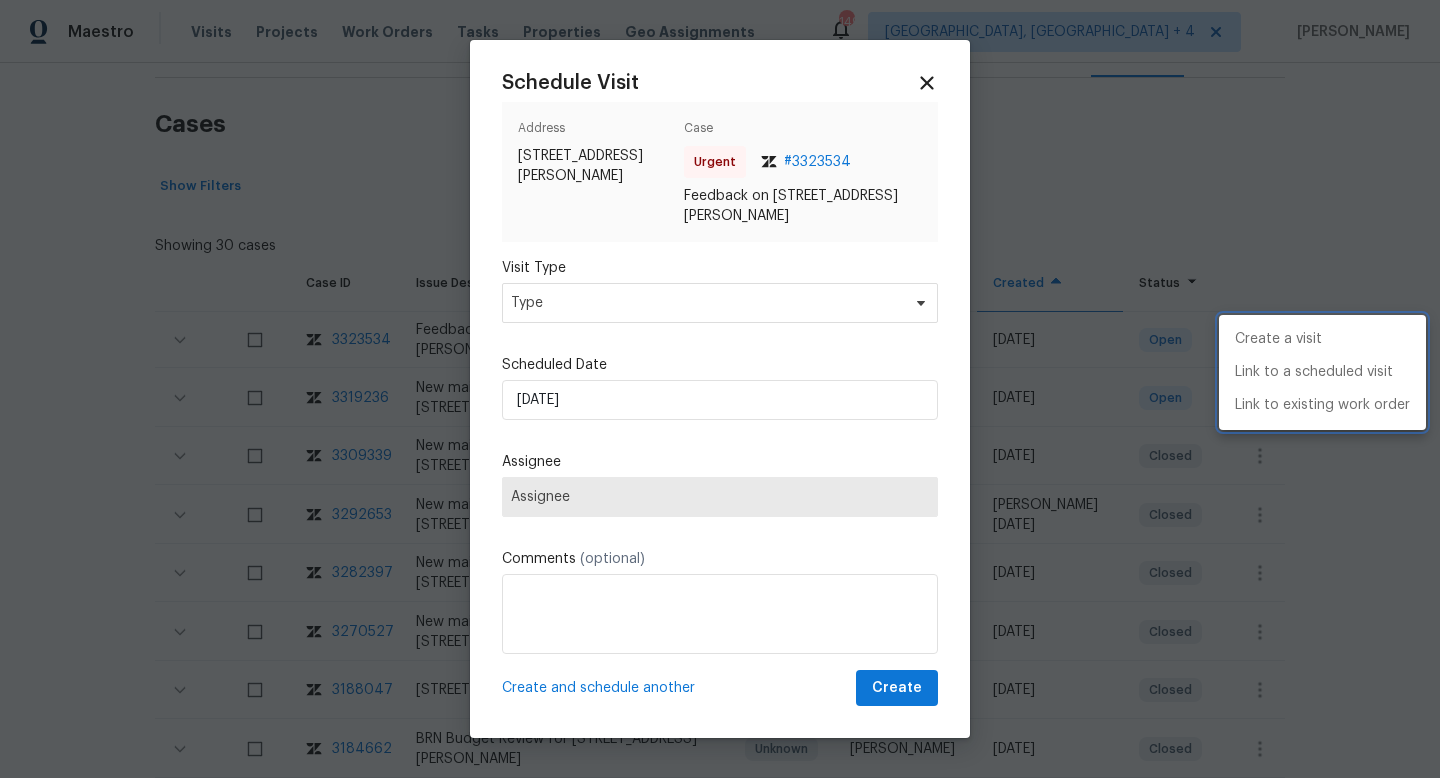 click at bounding box center (720, 389) 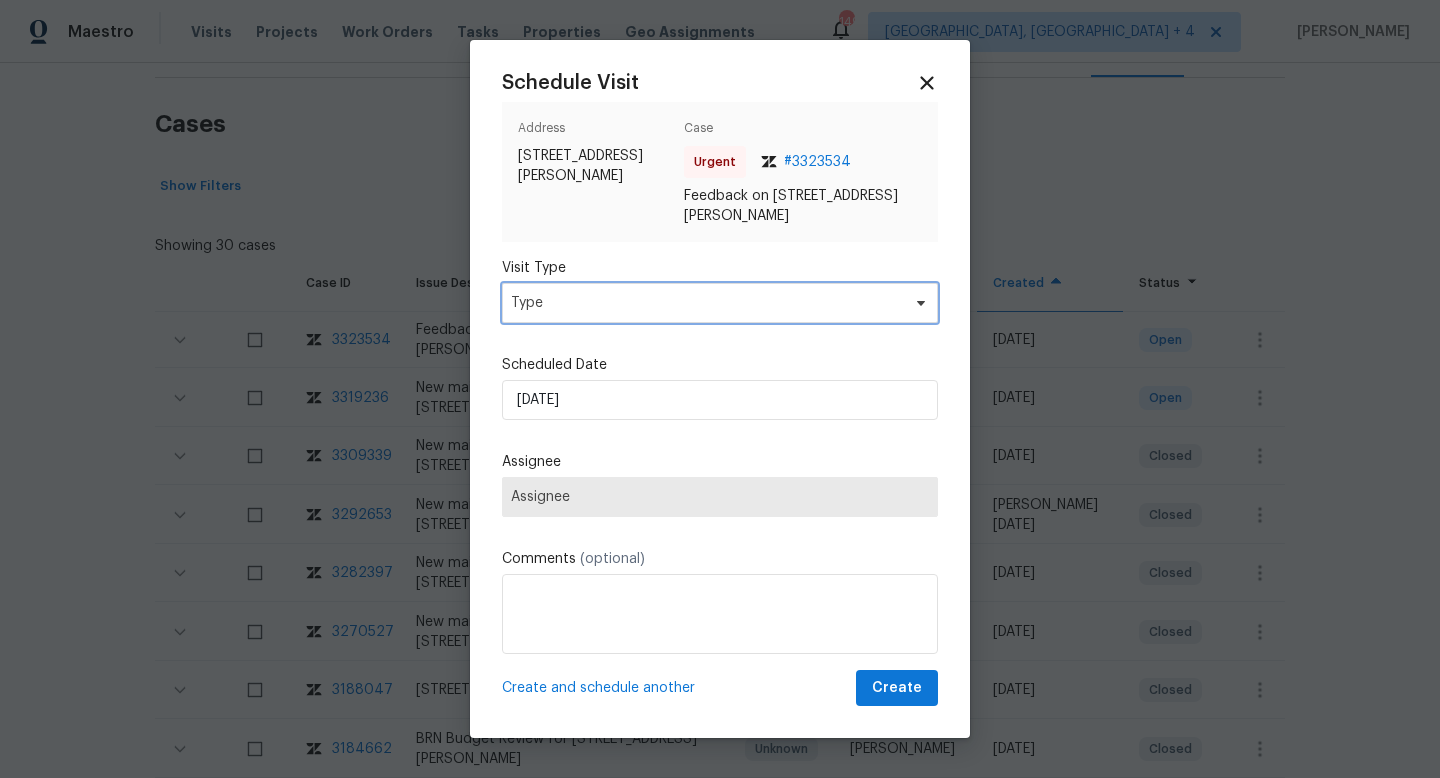 click on "Type" at bounding box center [705, 303] 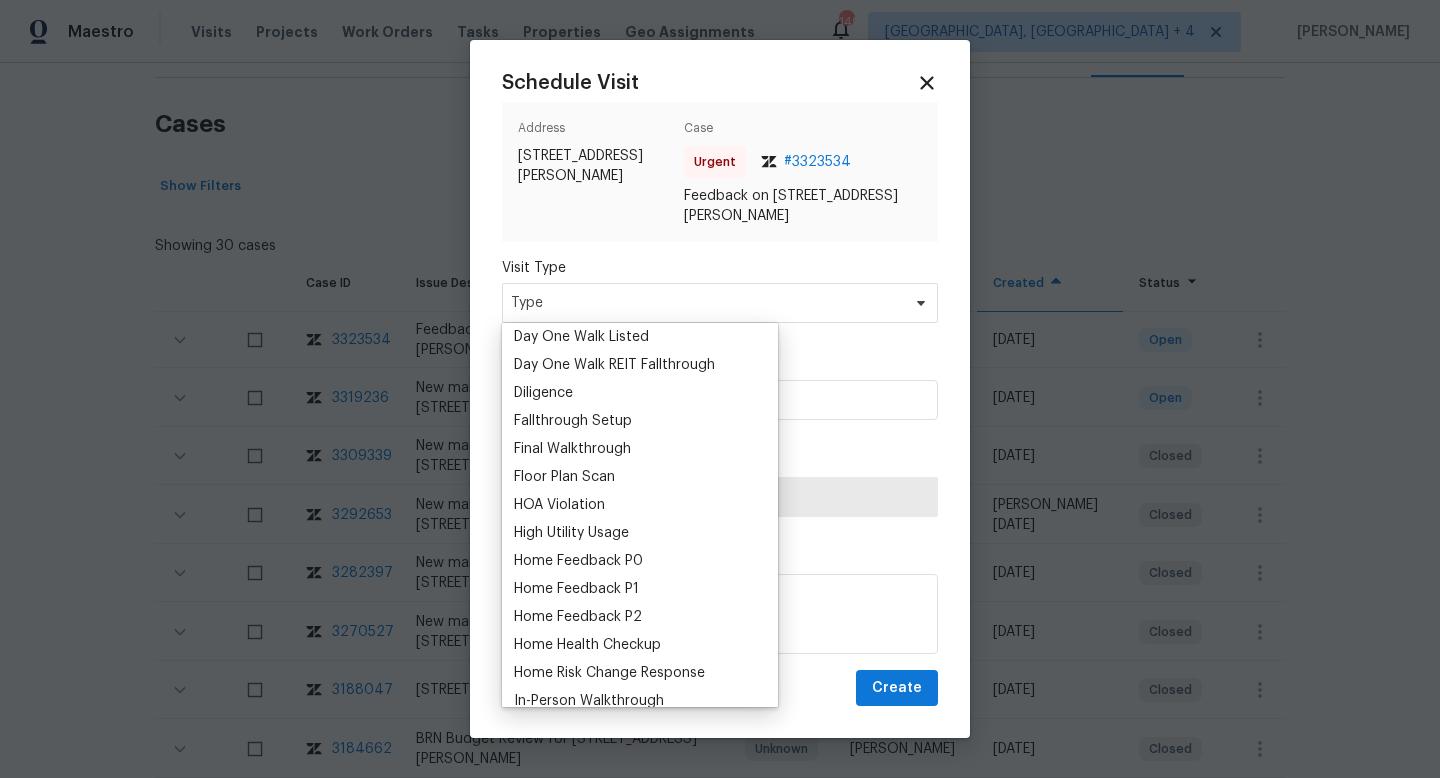 scroll, scrollTop: 455, scrollLeft: 0, axis: vertical 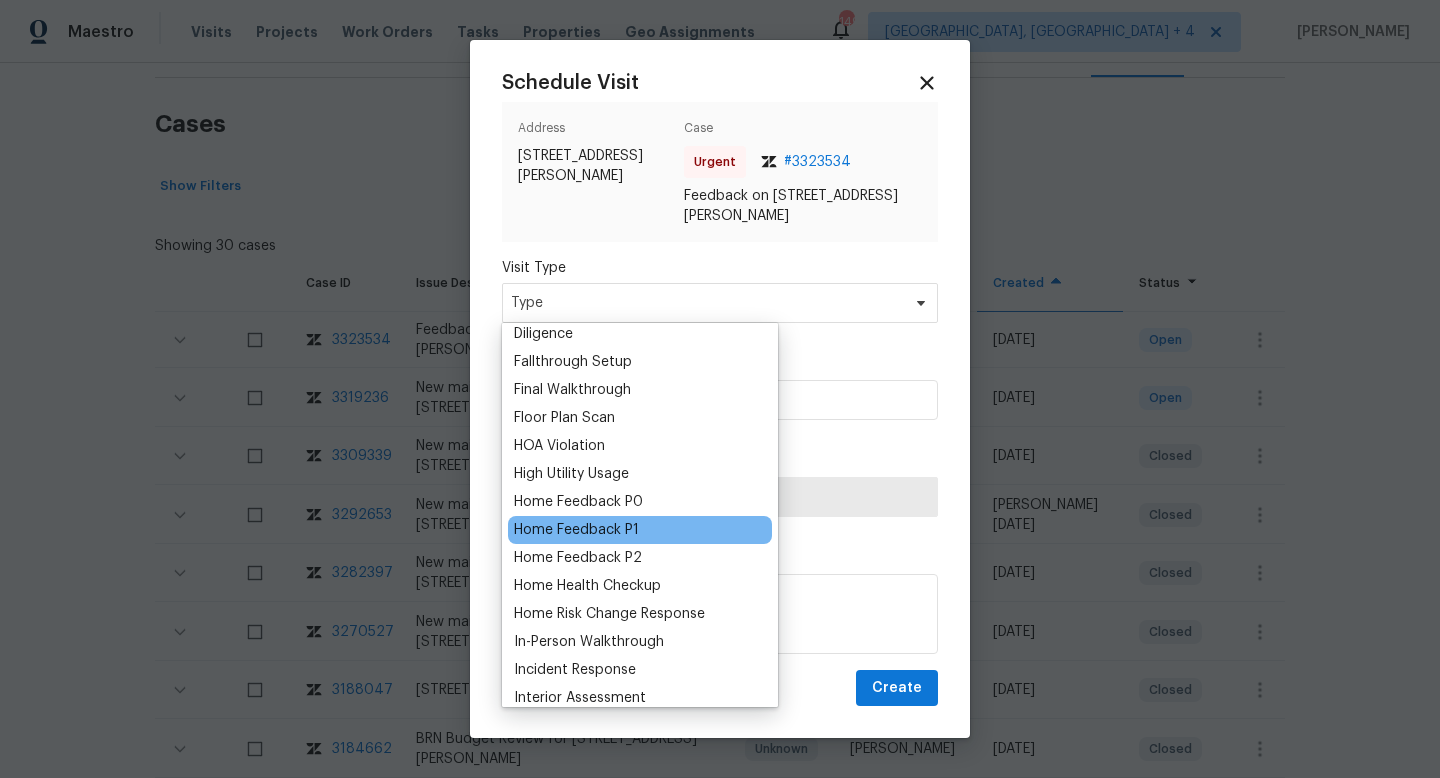click on "Home Feedback P1" at bounding box center [576, 530] 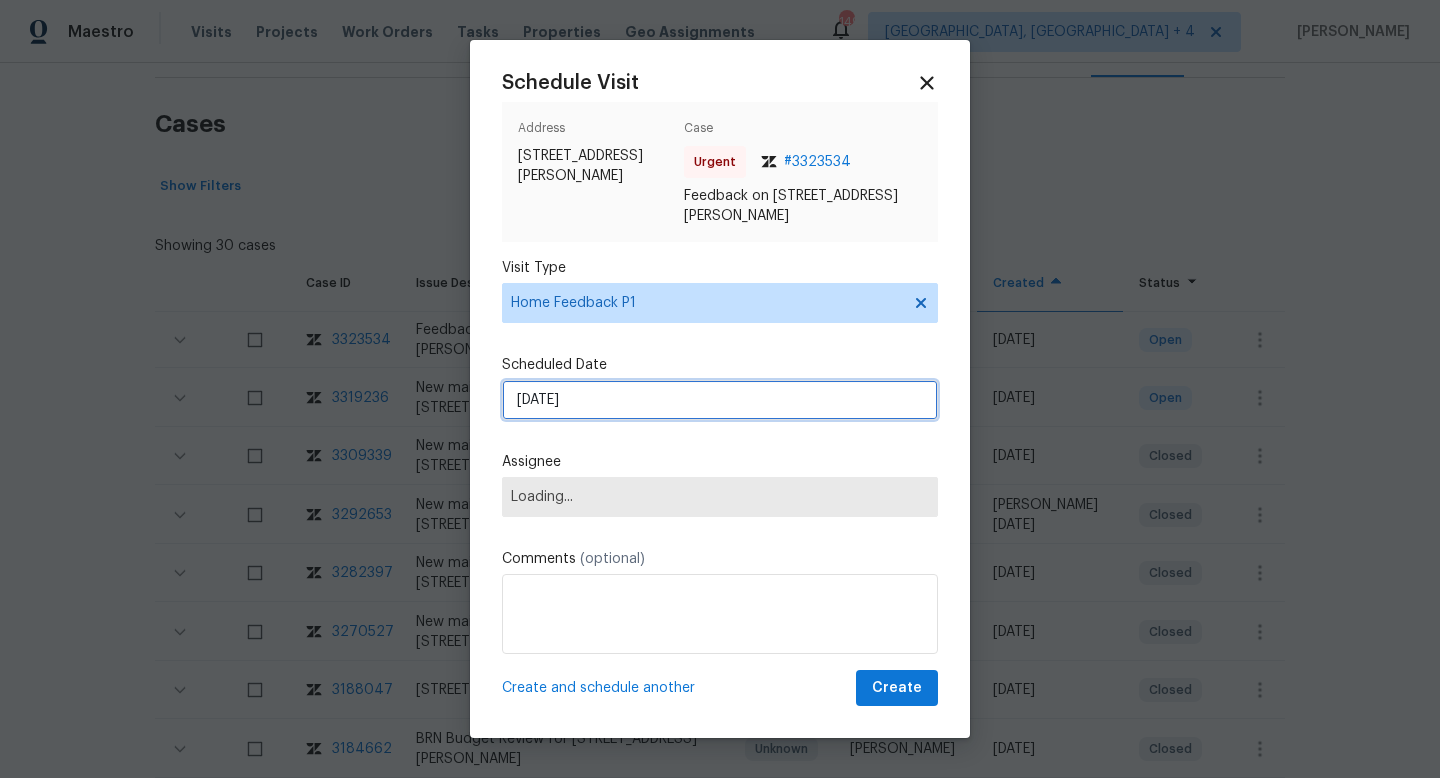 click on "7/11/2025" at bounding box center (720, 400) 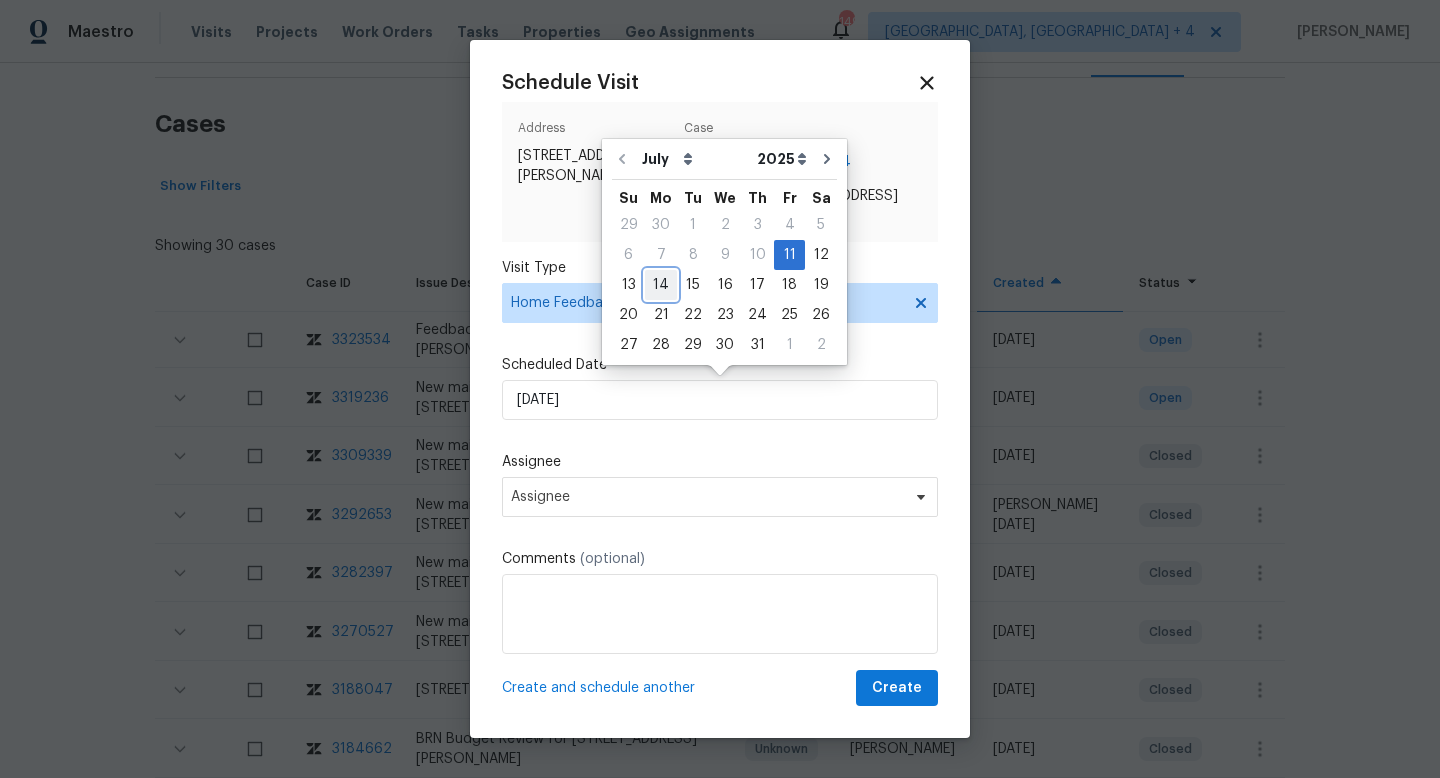 click on "14" at bounding box center (661, 285) 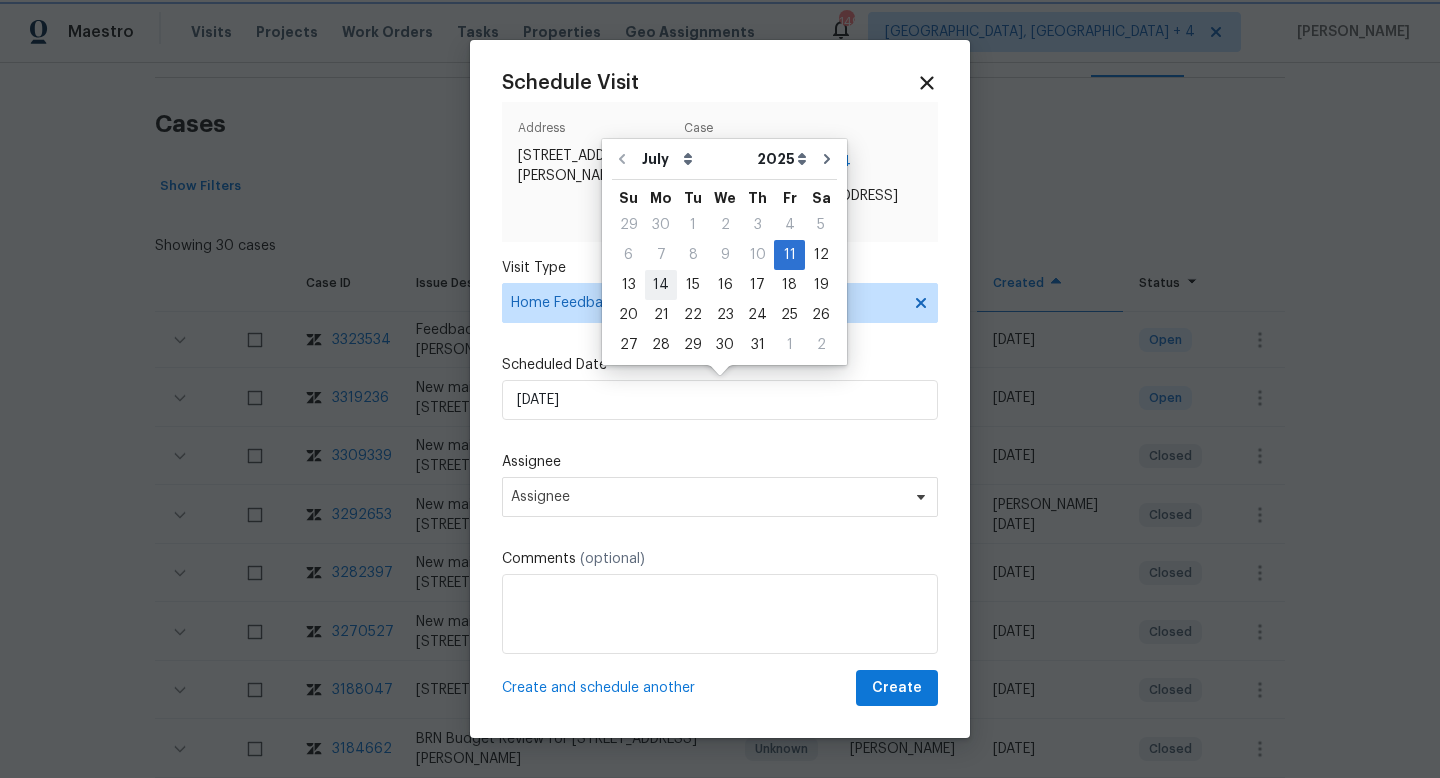 type on "7/14/2025" 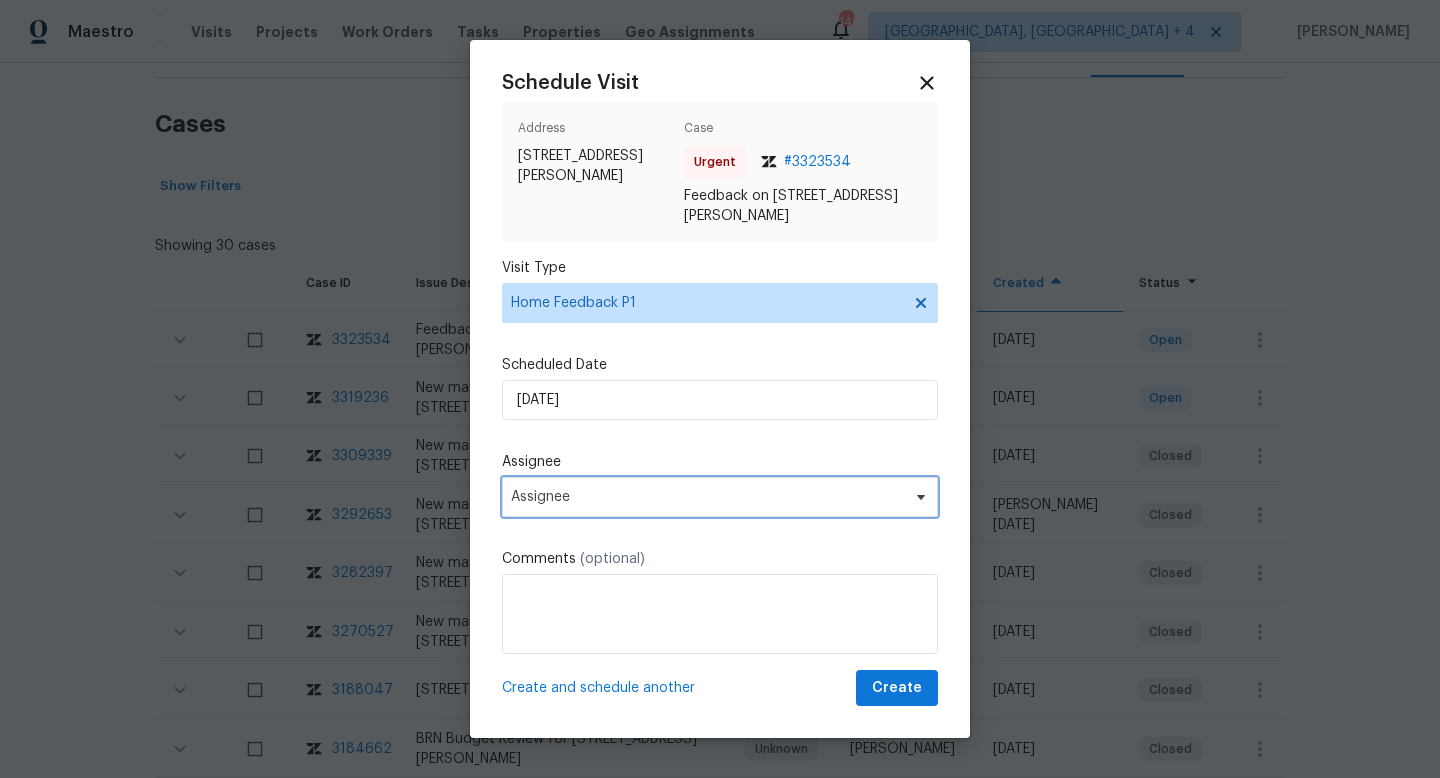 click on "Assignee" at bounding box center (707, 497) 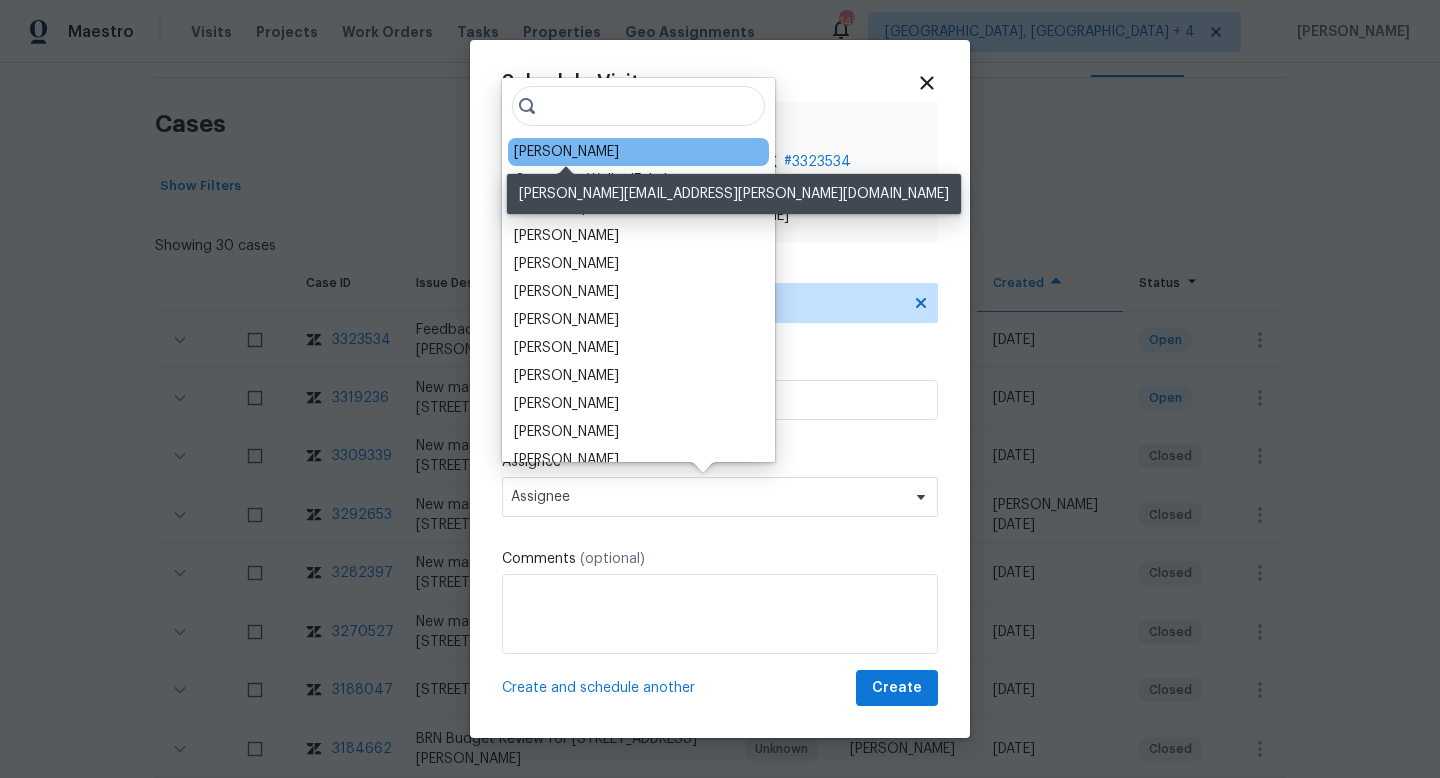 click on "Todd Jorgenson" at bounding box center (566, 152) 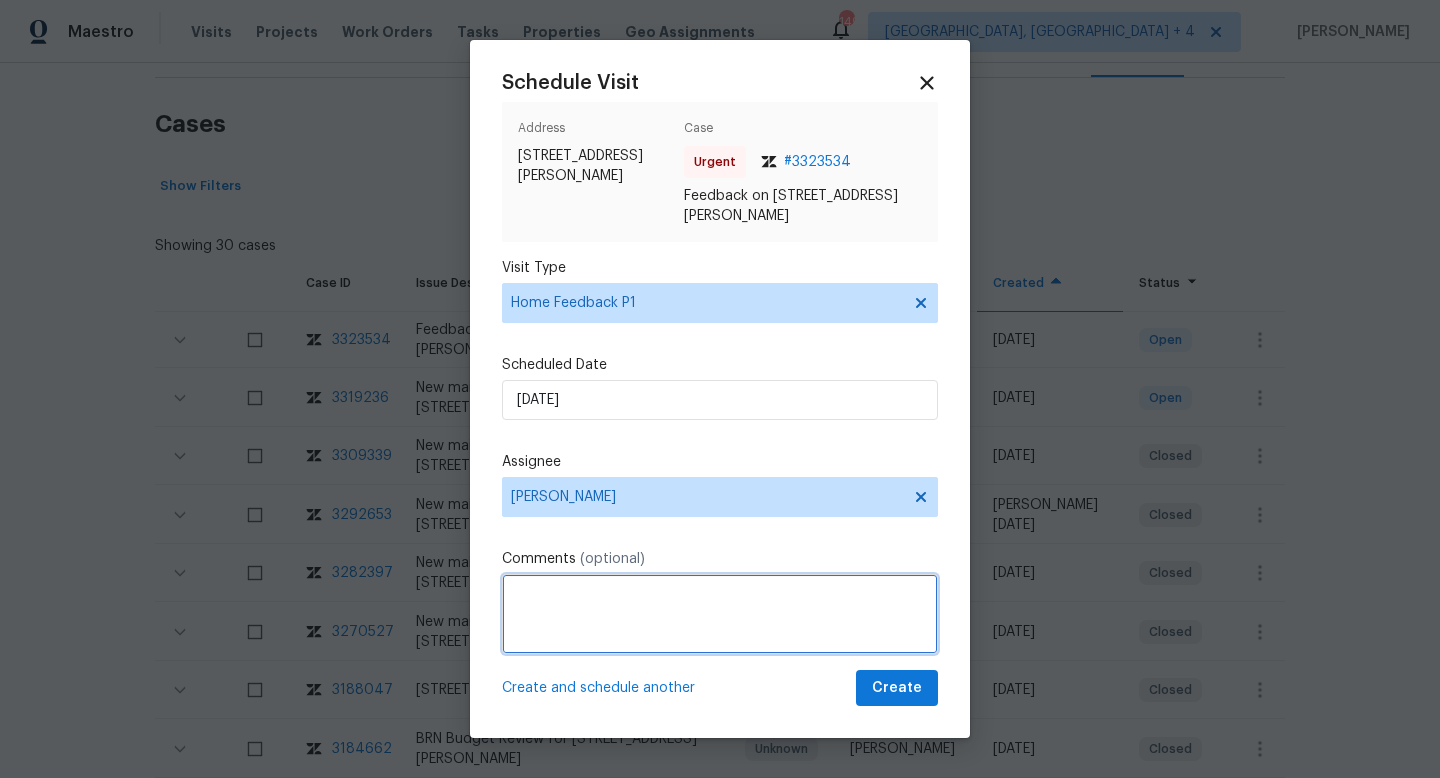click at bounding box center [720, 614] 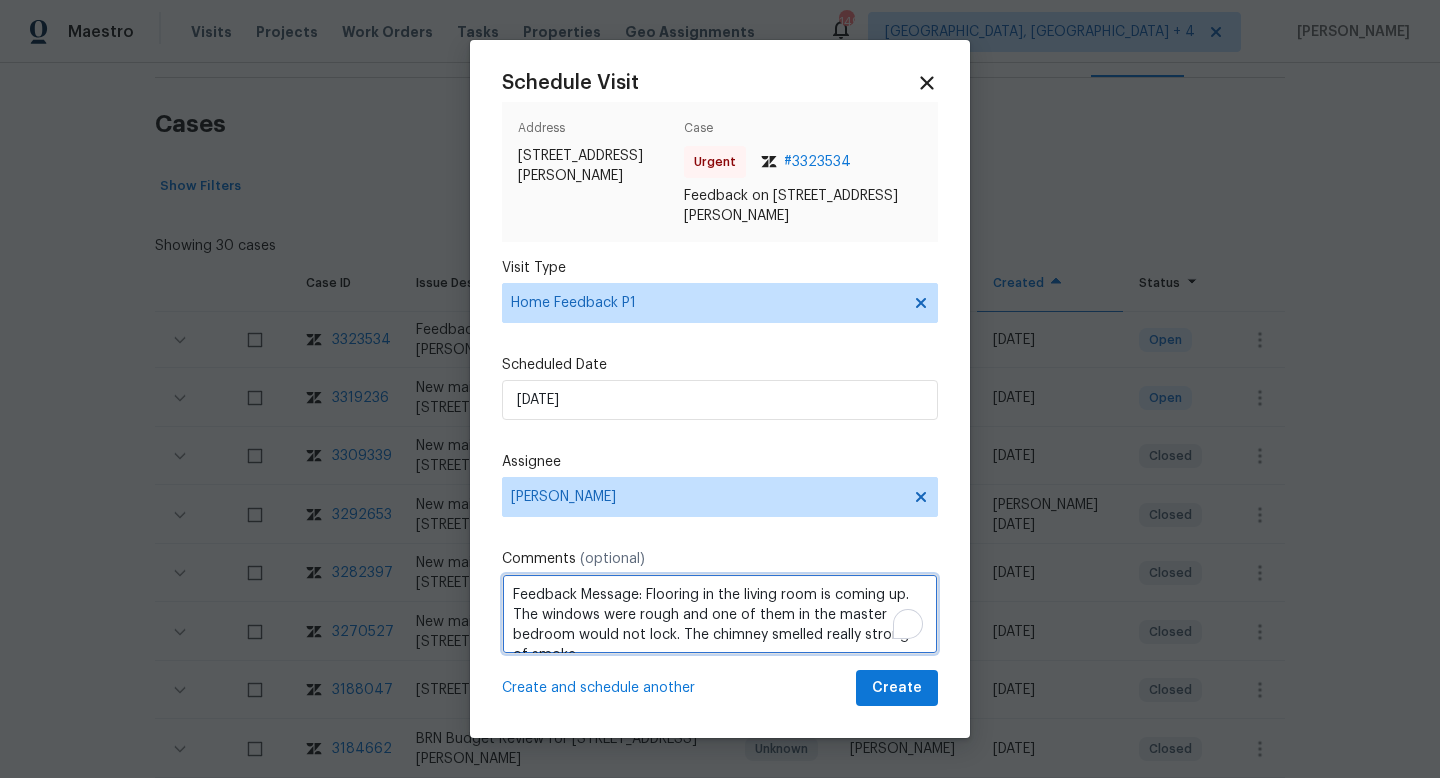 scroll, scrollTop: 9, scrollLeft: 0, axis: vertical 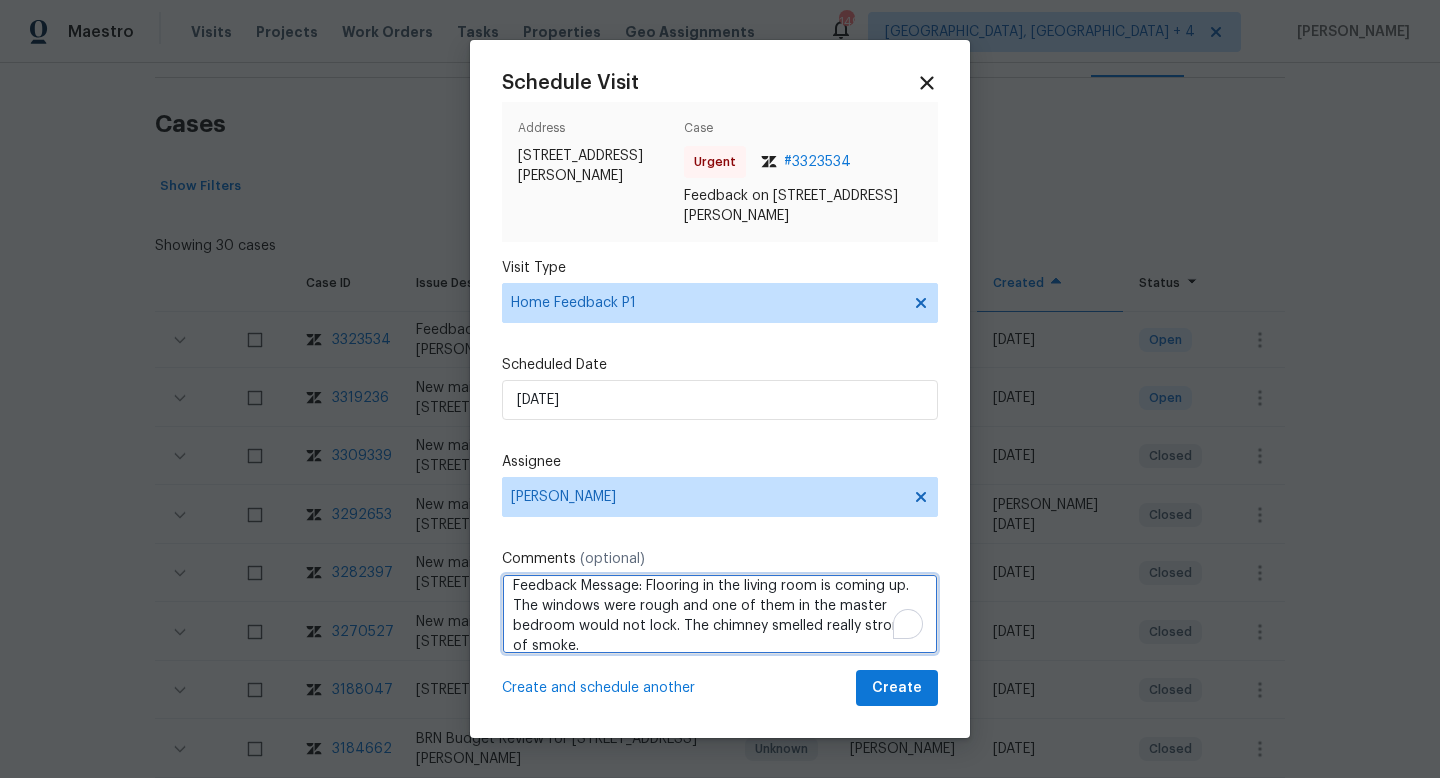 type on "Feedback Message: Flooring in the living room is coming up. The windows were rough and one of them in the master bedroom would not lock. The chimney smelled really strong of smoke." 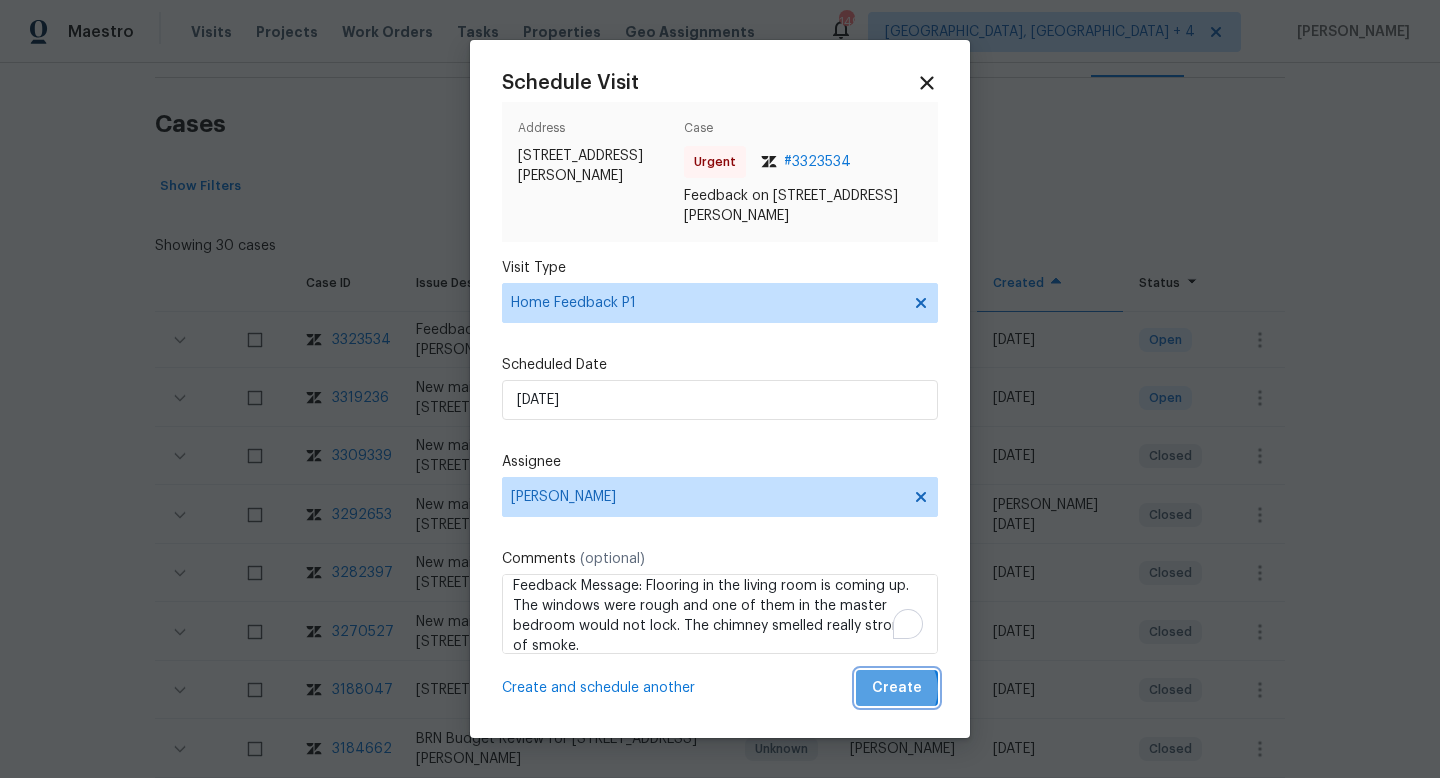 click on "Create" at bounding box center (897, 688) 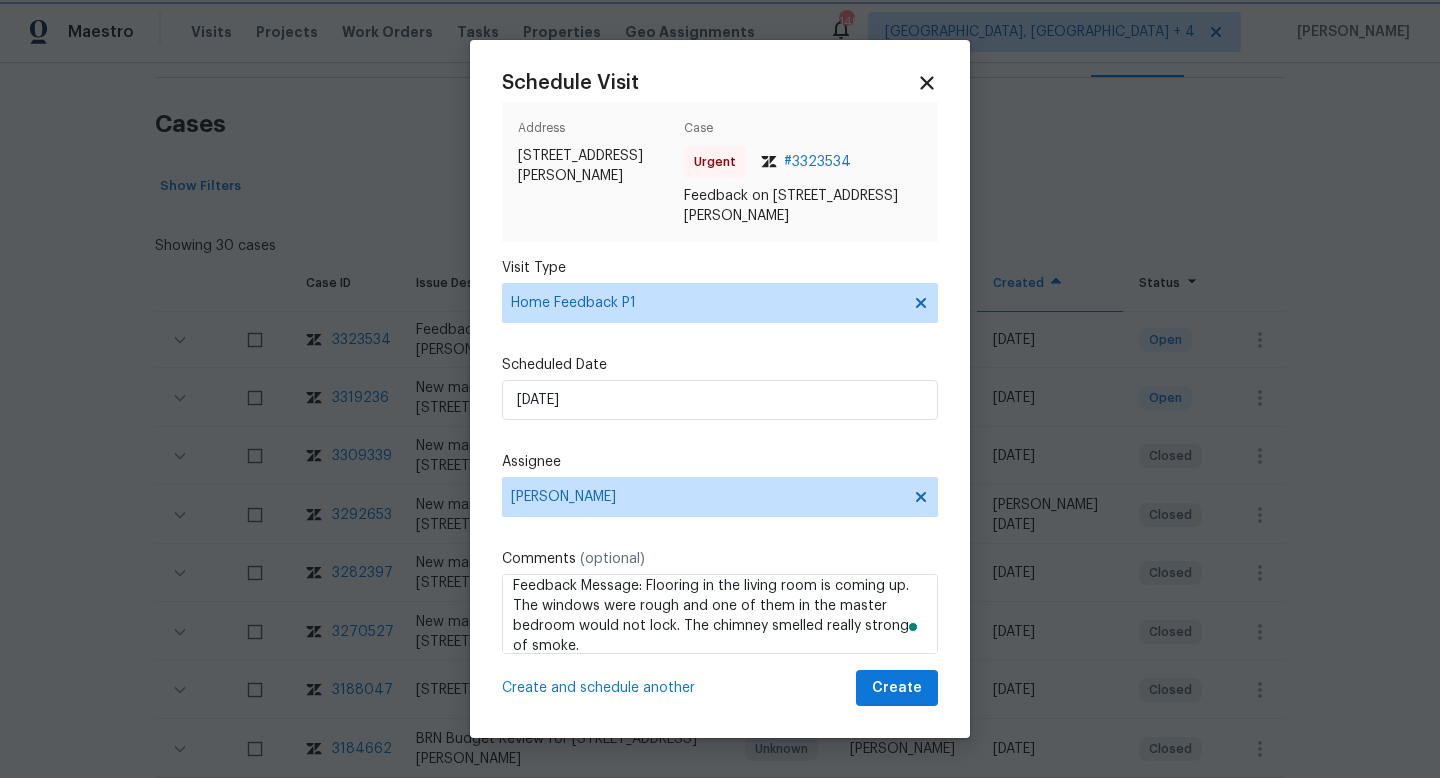 click at bounding box center (720, 389) 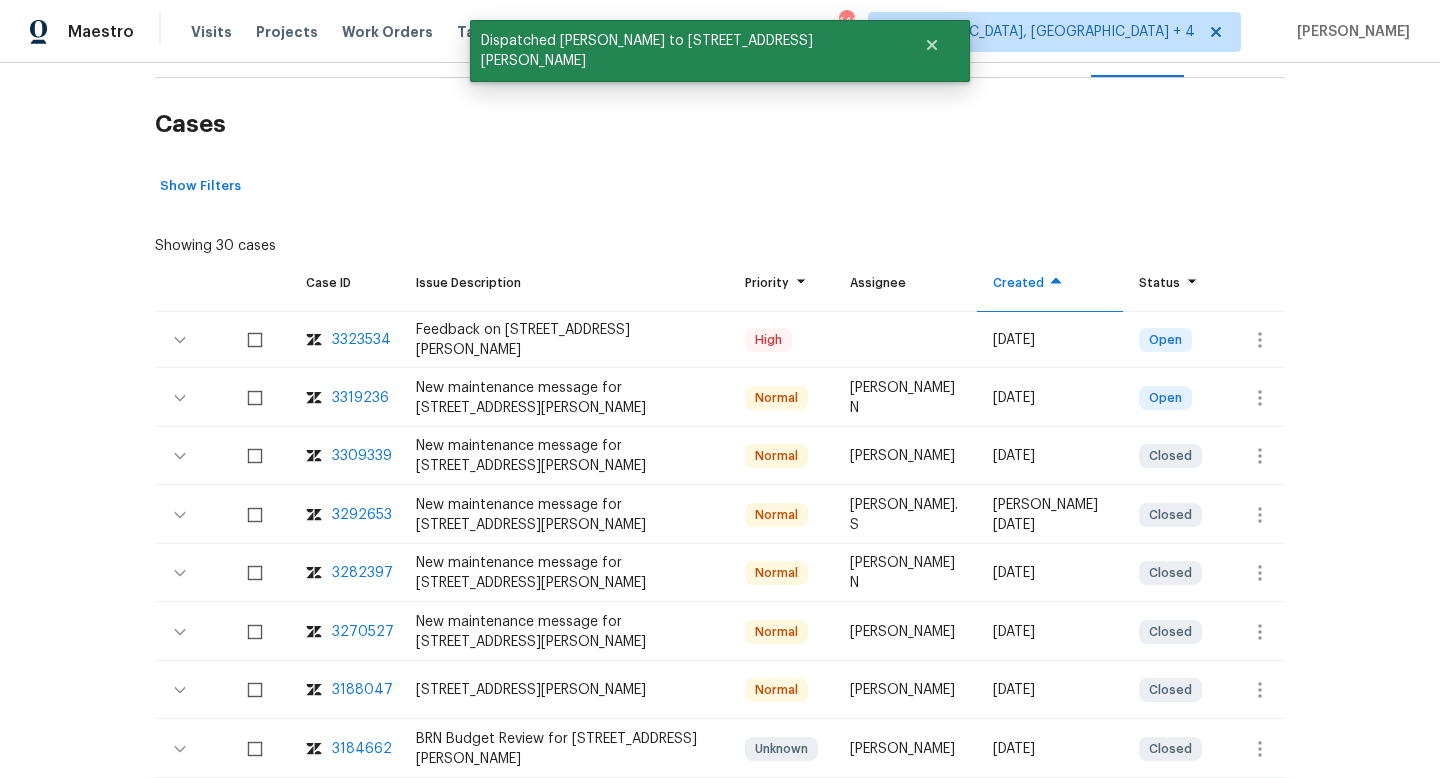 scroll, scrollTop: 0, scrollLeft: 0, axis: both 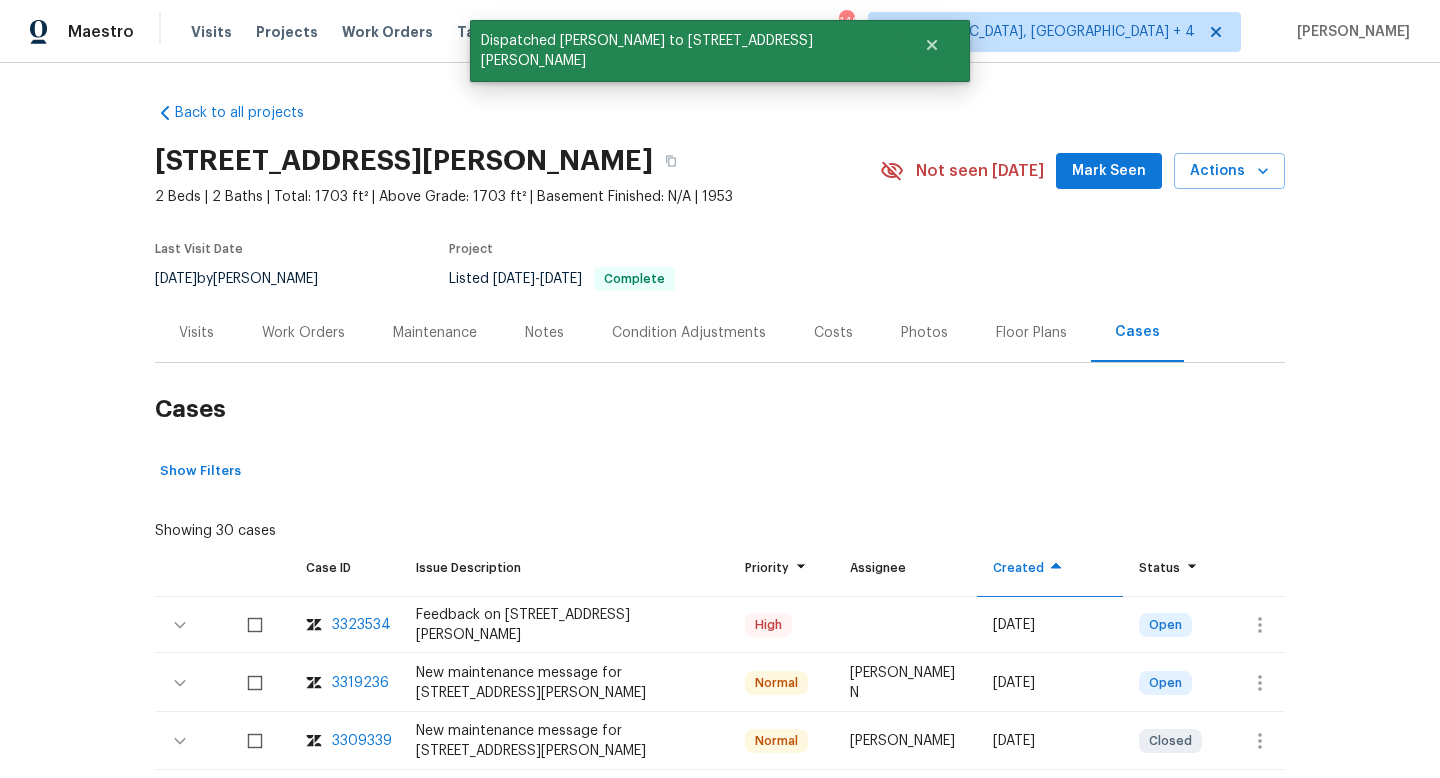 click on "Visits" at bounding box center (196, 332) 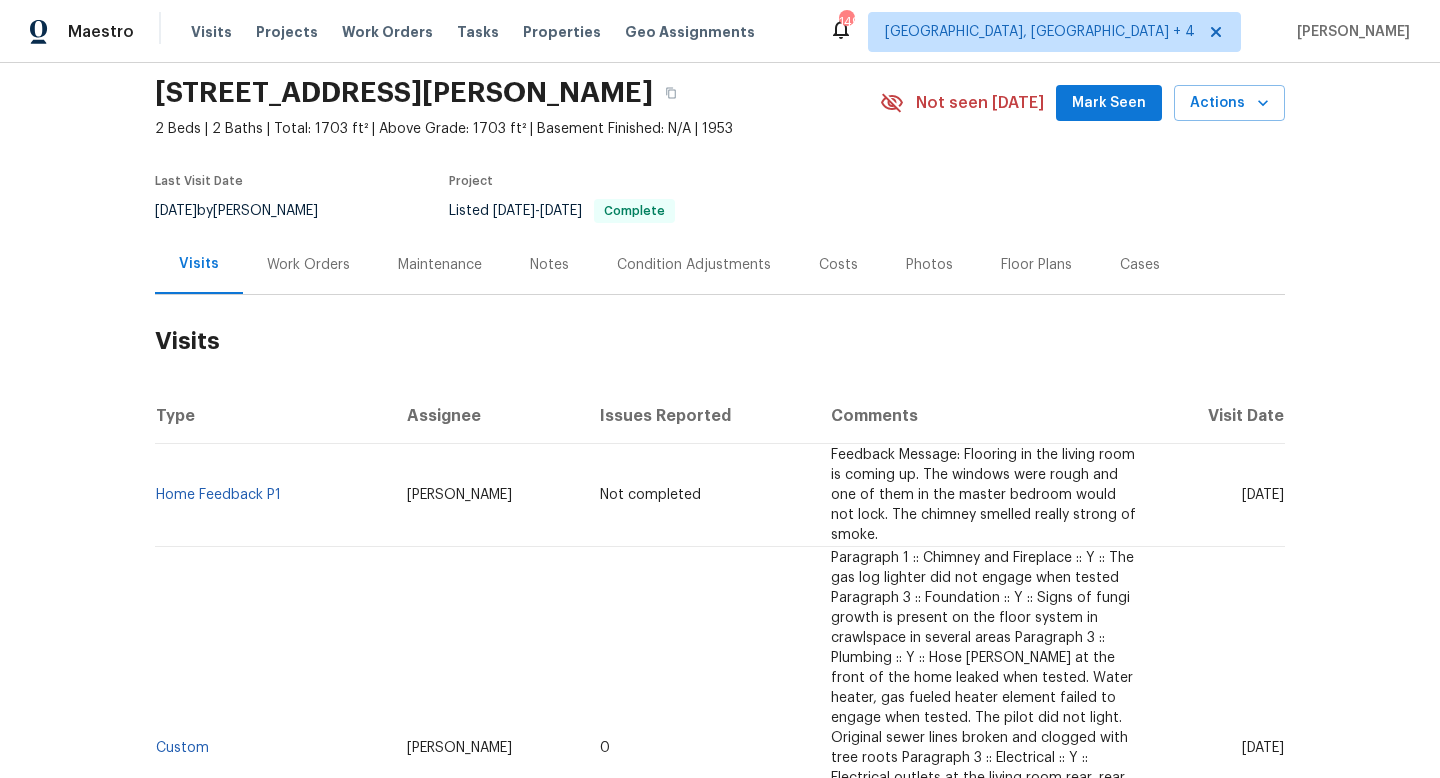scroll, scrollTop: 103, scrollLeft: 0, axis: vertical 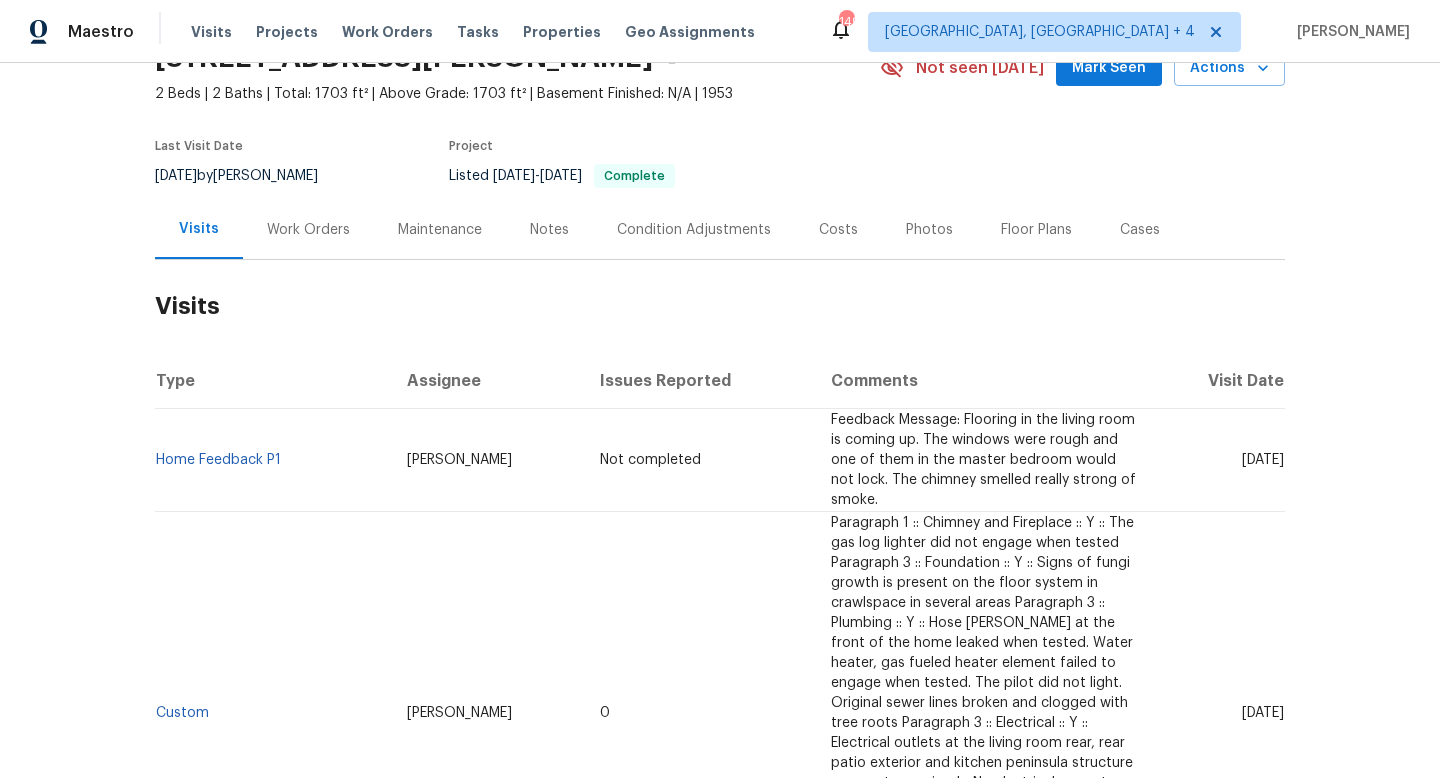click on "Wed, May 28 2025" at bounding box center (1219, 713) 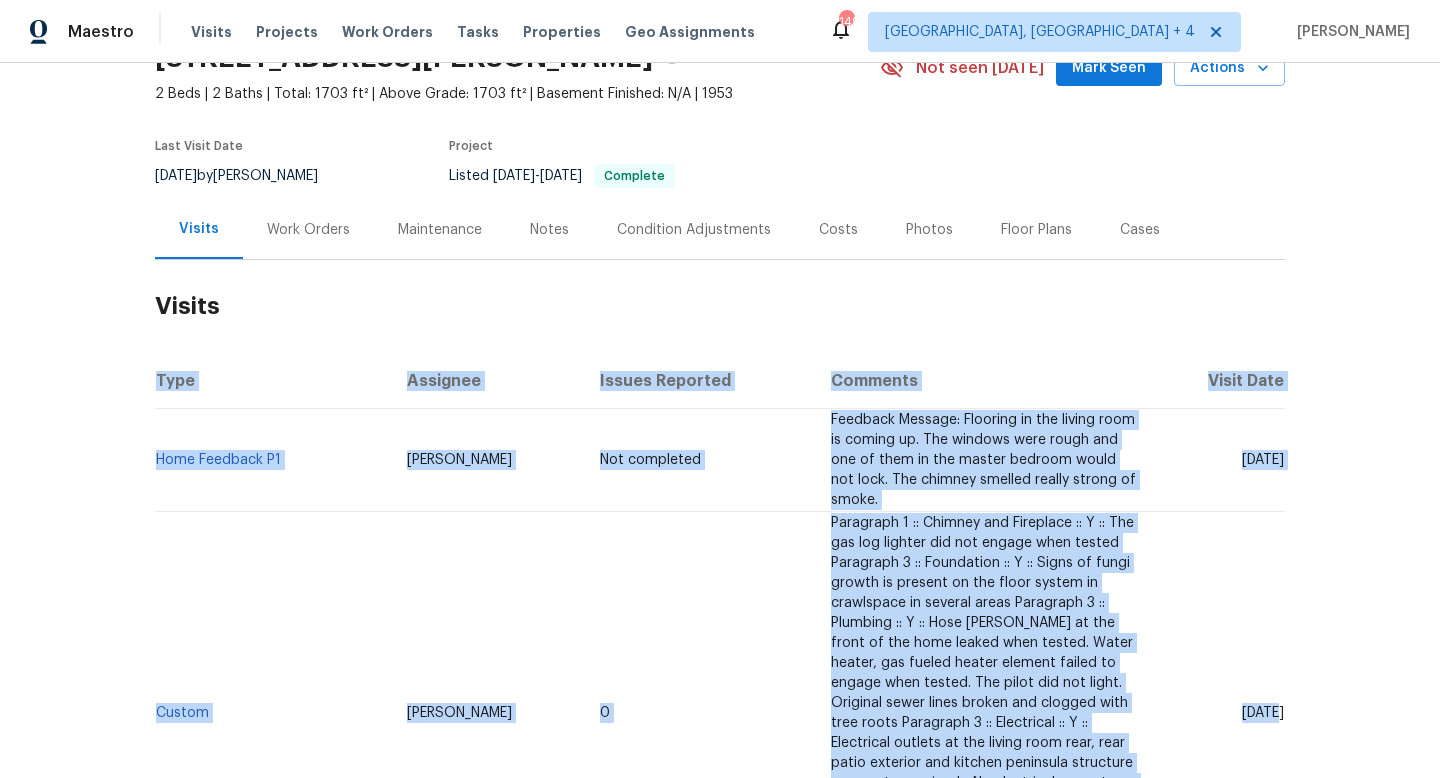 drag, startPoint x: 1204, startPoint y: 702, endPoint x: 1288, endPoint y: 708, distance: 84.21401 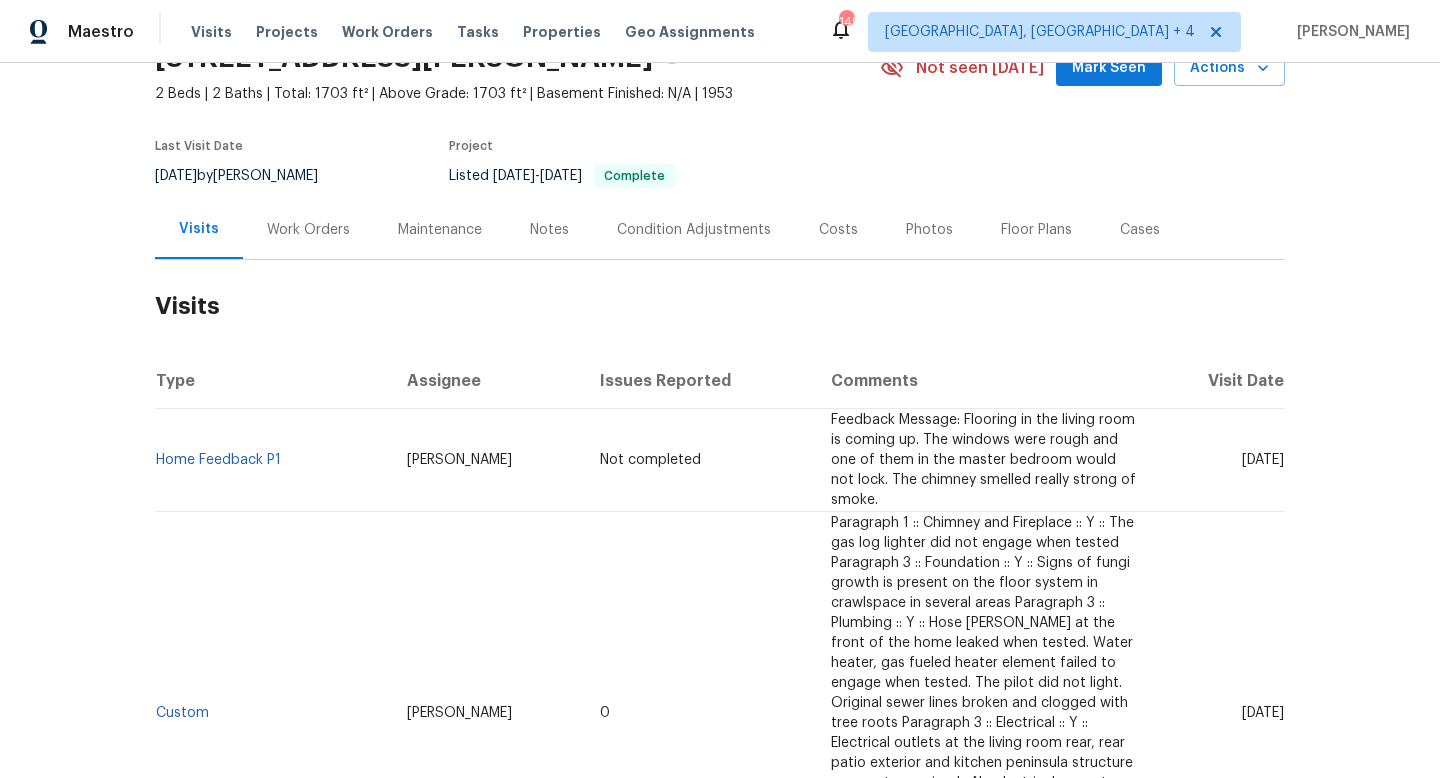 click on "Not completed" at bounding box center [699, 460] 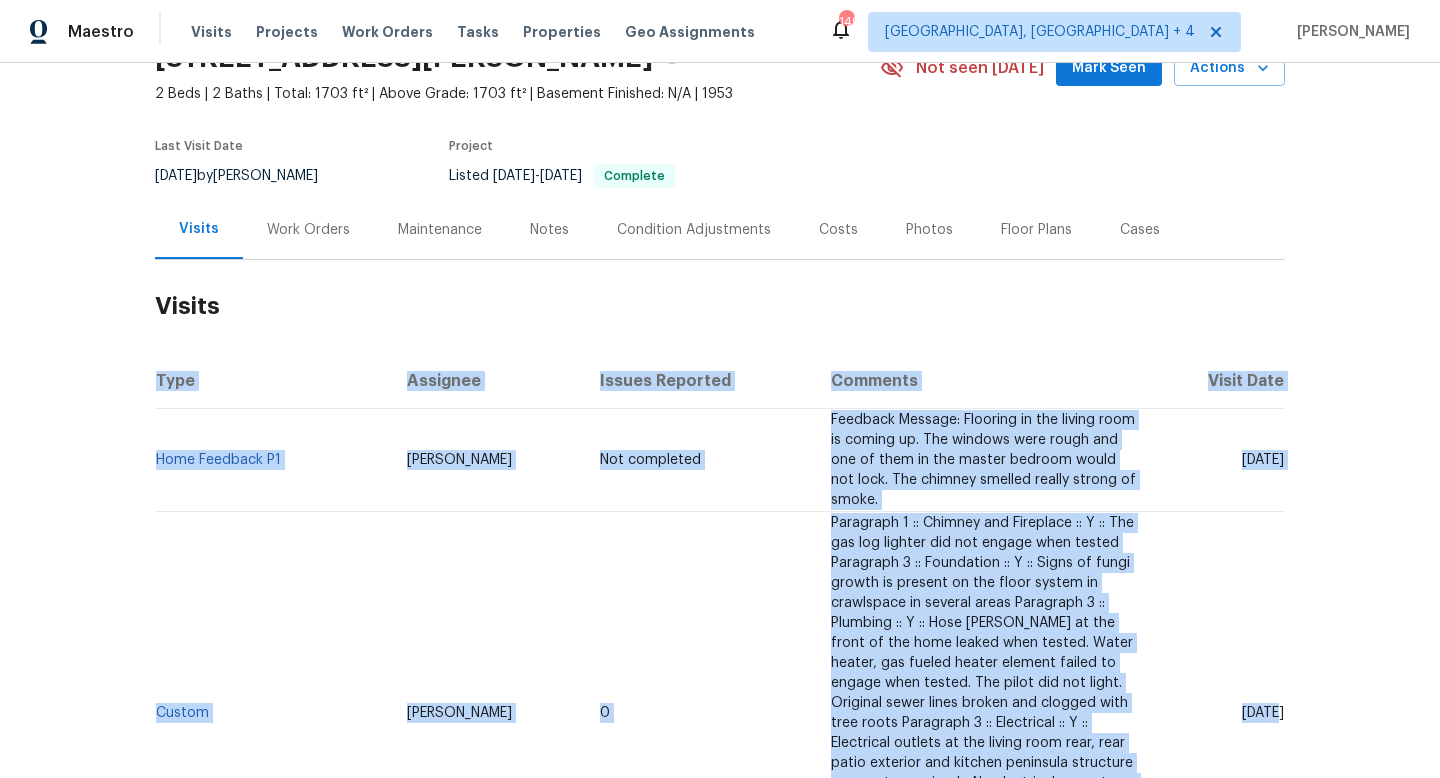 drag, startPoint x: 1200, startPoint y: 702, endPoint x: 1288, endPoint y: 705, distance: 88.051125 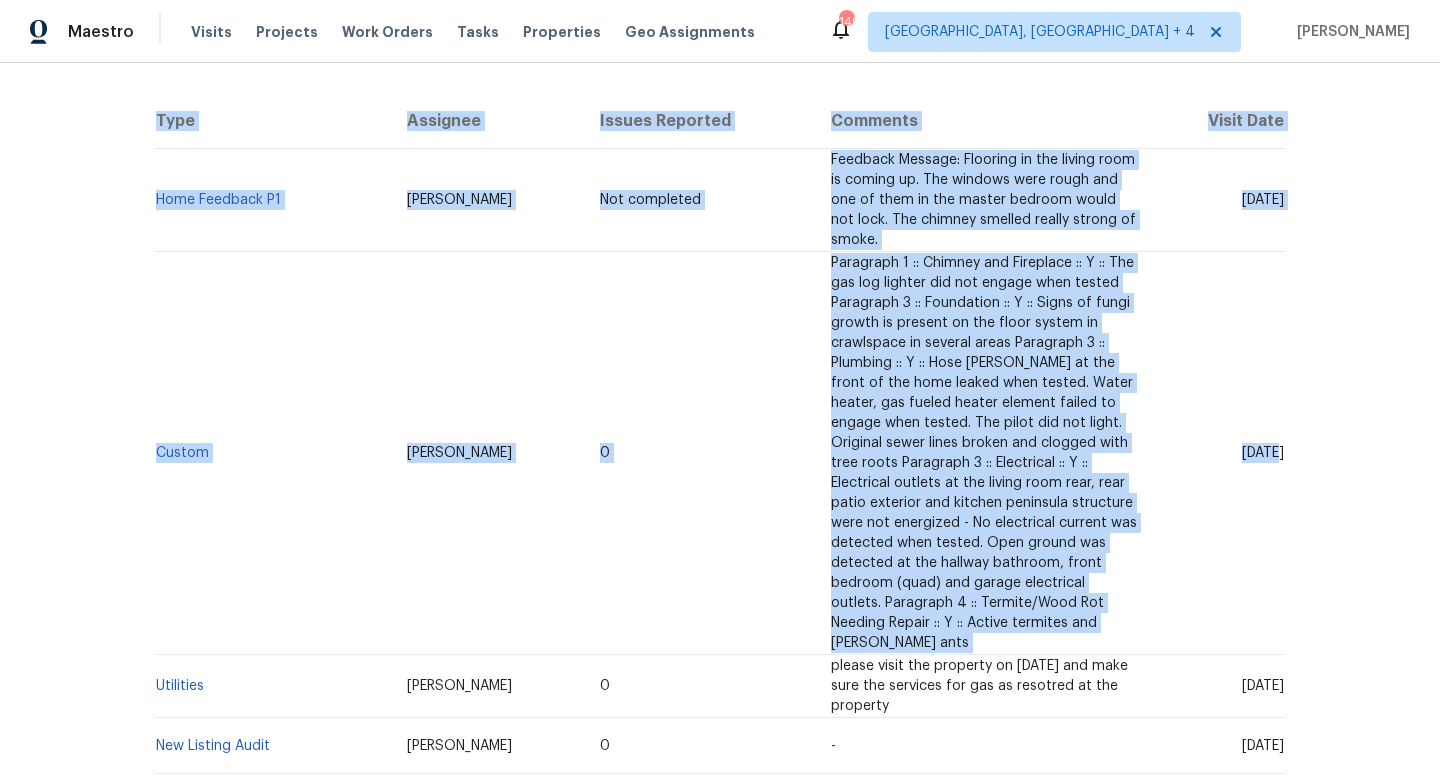 scroll, scrollTop: 380, scrollLeft: 0, axis: vertical 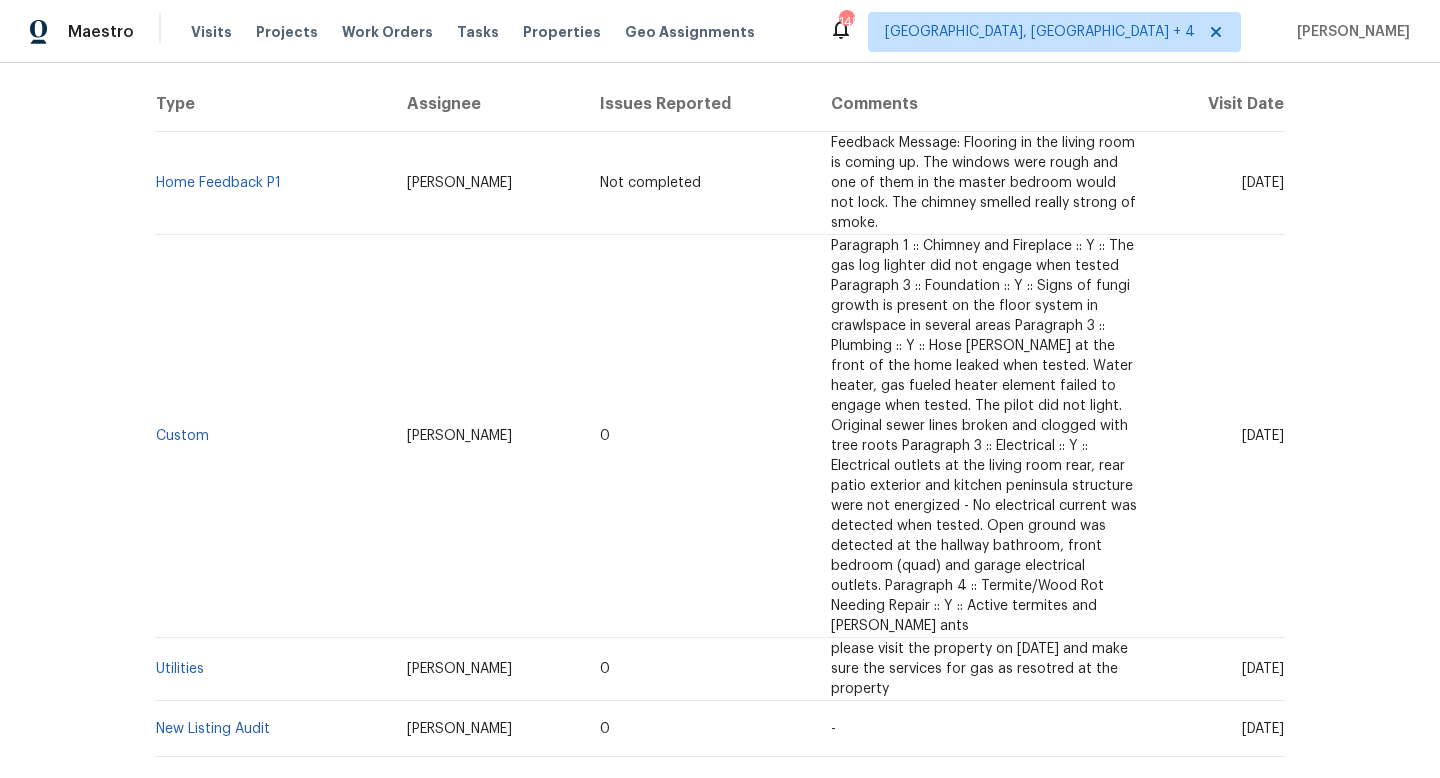 click on "Todd Jorgenson" at bounding box center (488, 436) 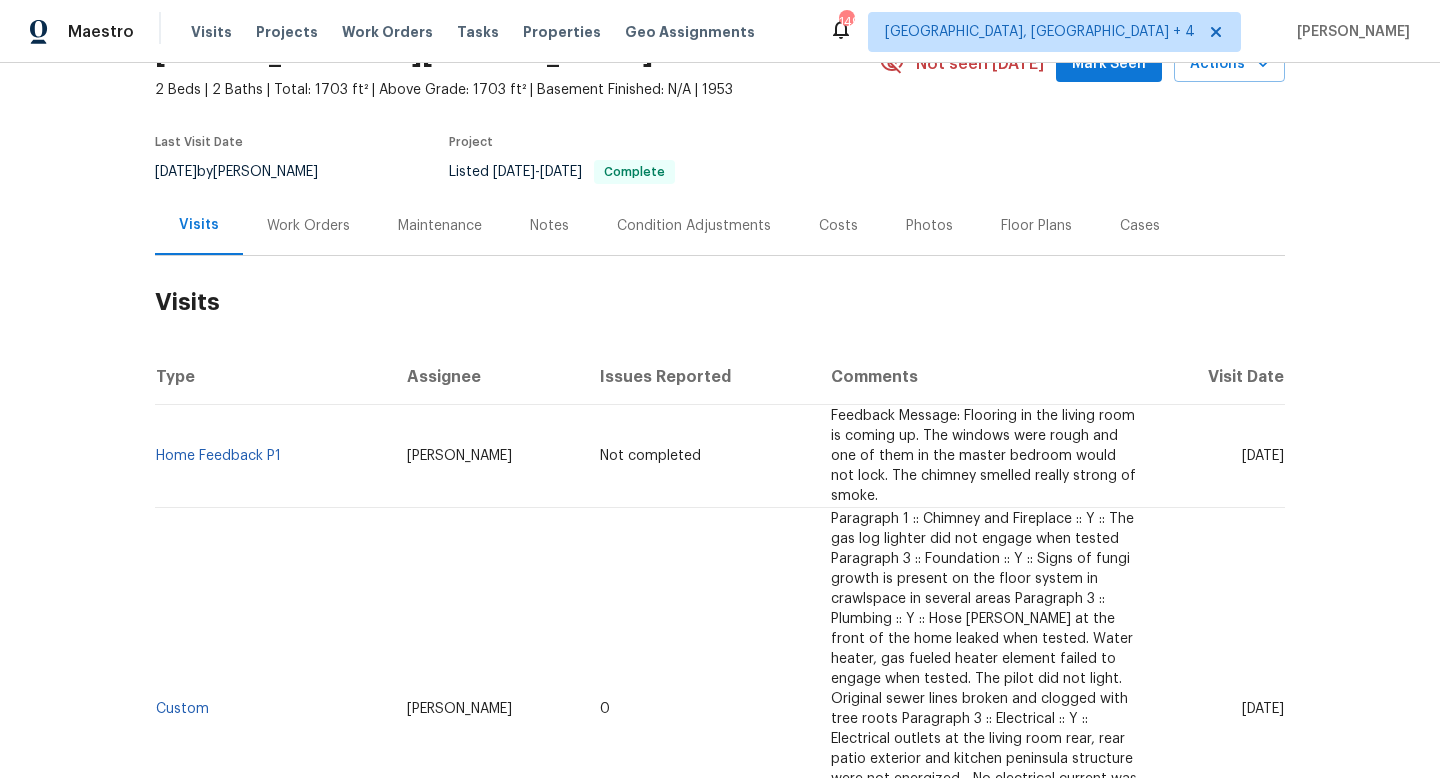 click on "Work Orders" at bounding box center [308, 225] 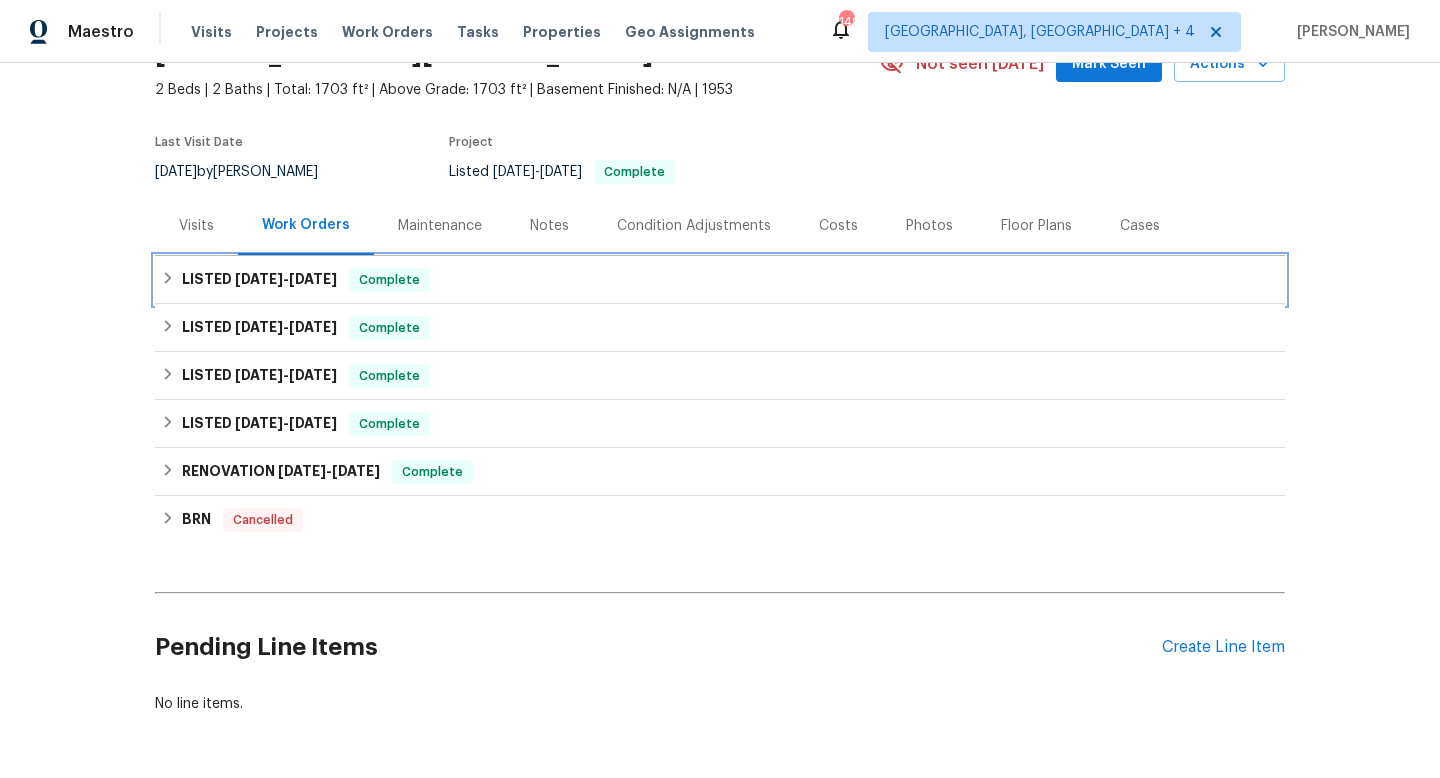 click on "6/6/25" at bounding box center [313, 279] 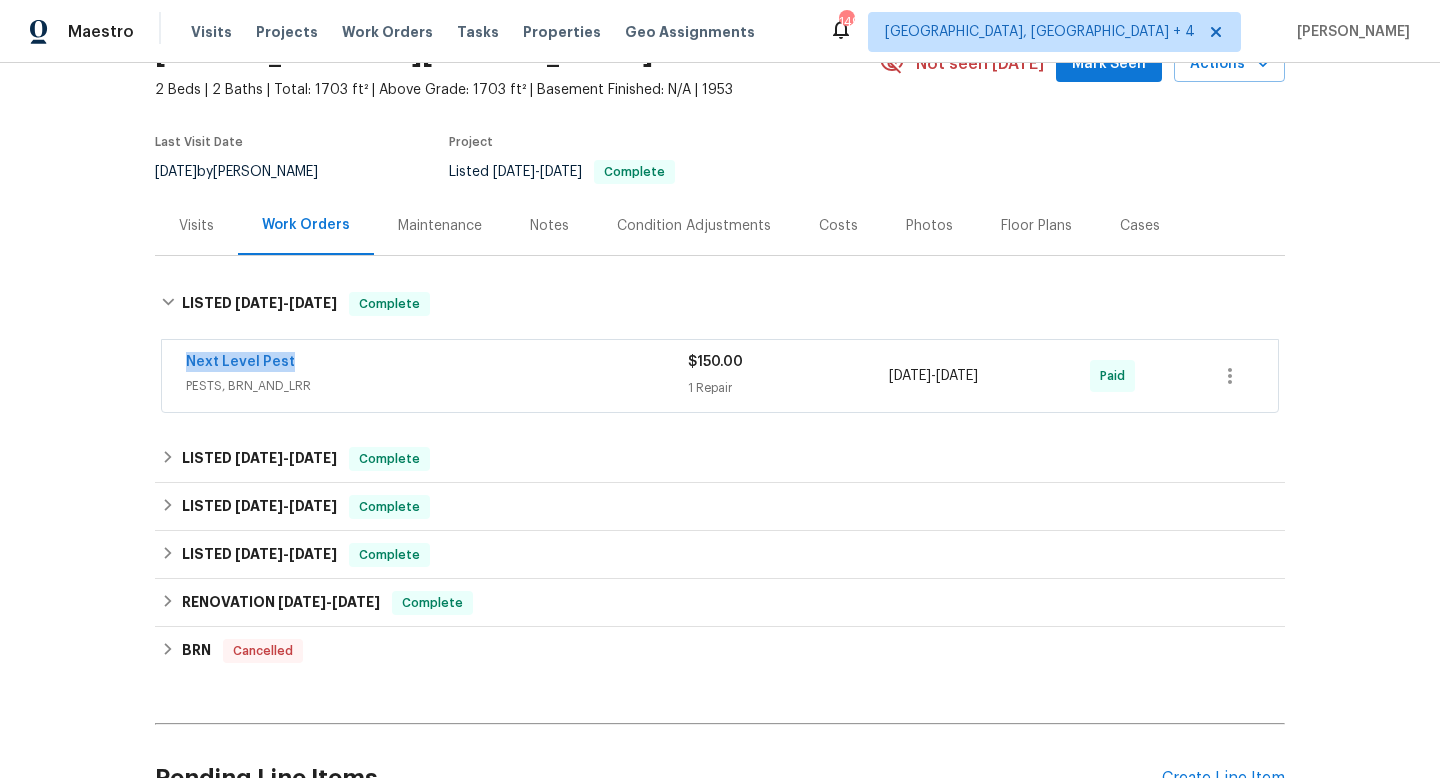 drag, startPoint x: 328, startPoint y: 366, endPoint x: 173, endPoint y: 355, distance: 155.38983 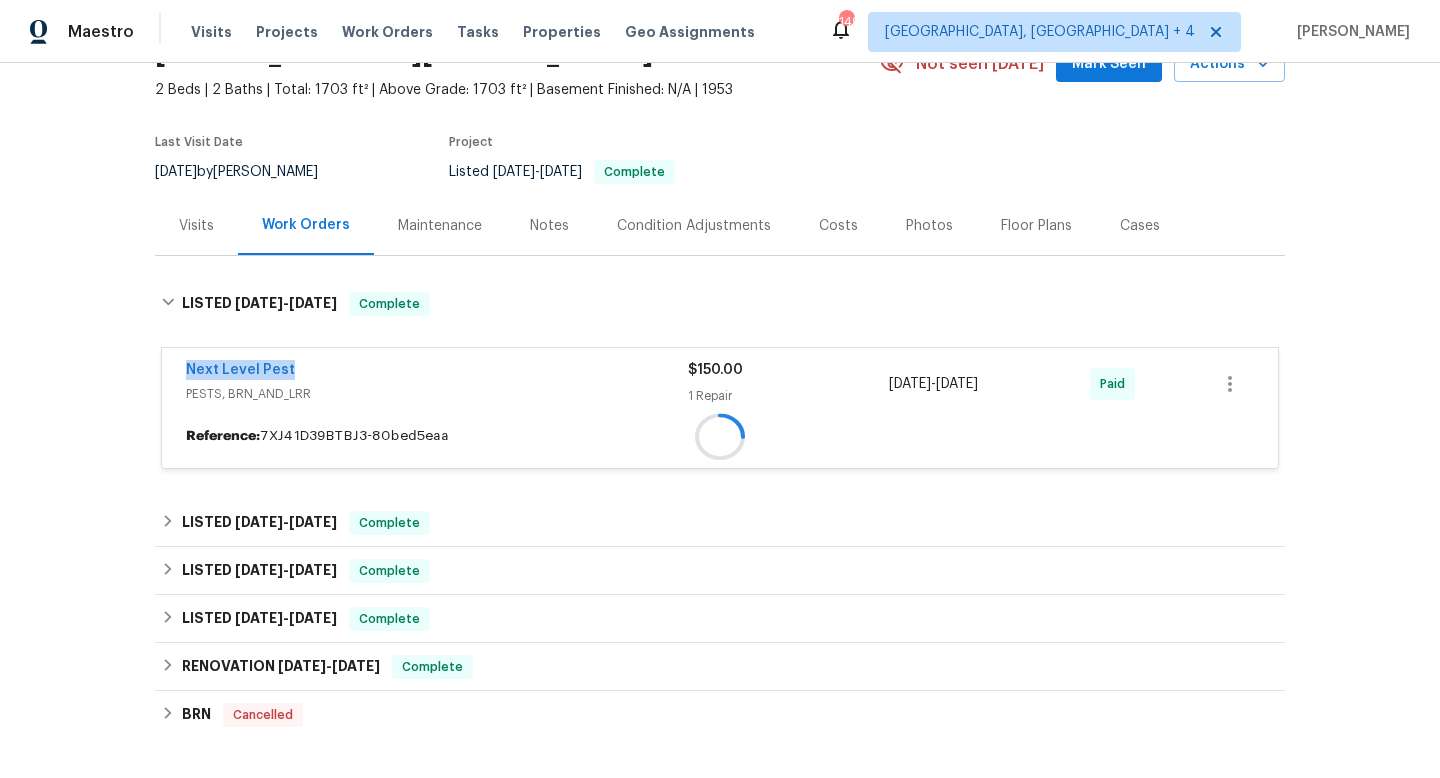 copy on "5/30/2025  -  6/6/2025" 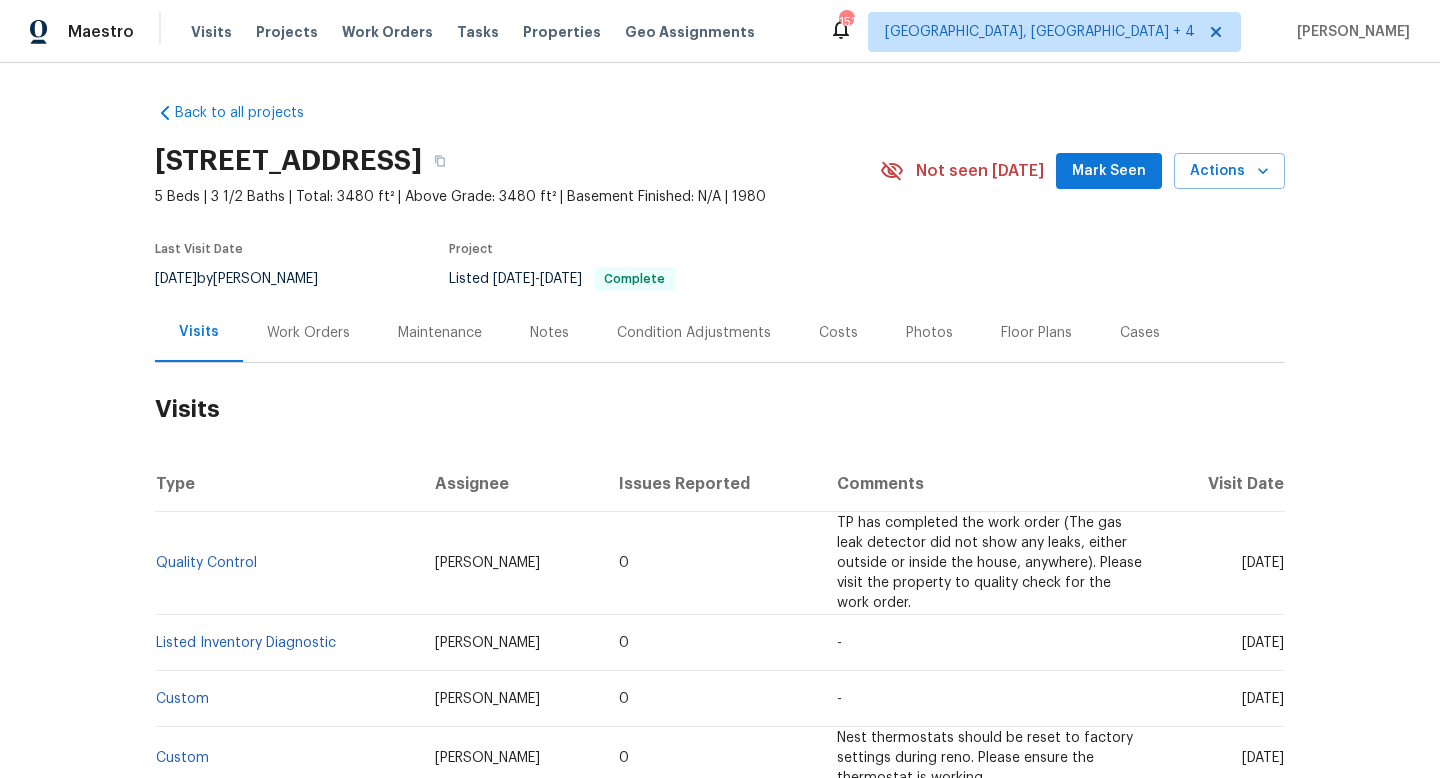 scroll, scrollTop: 0, scrollLeft: 0, axis: both 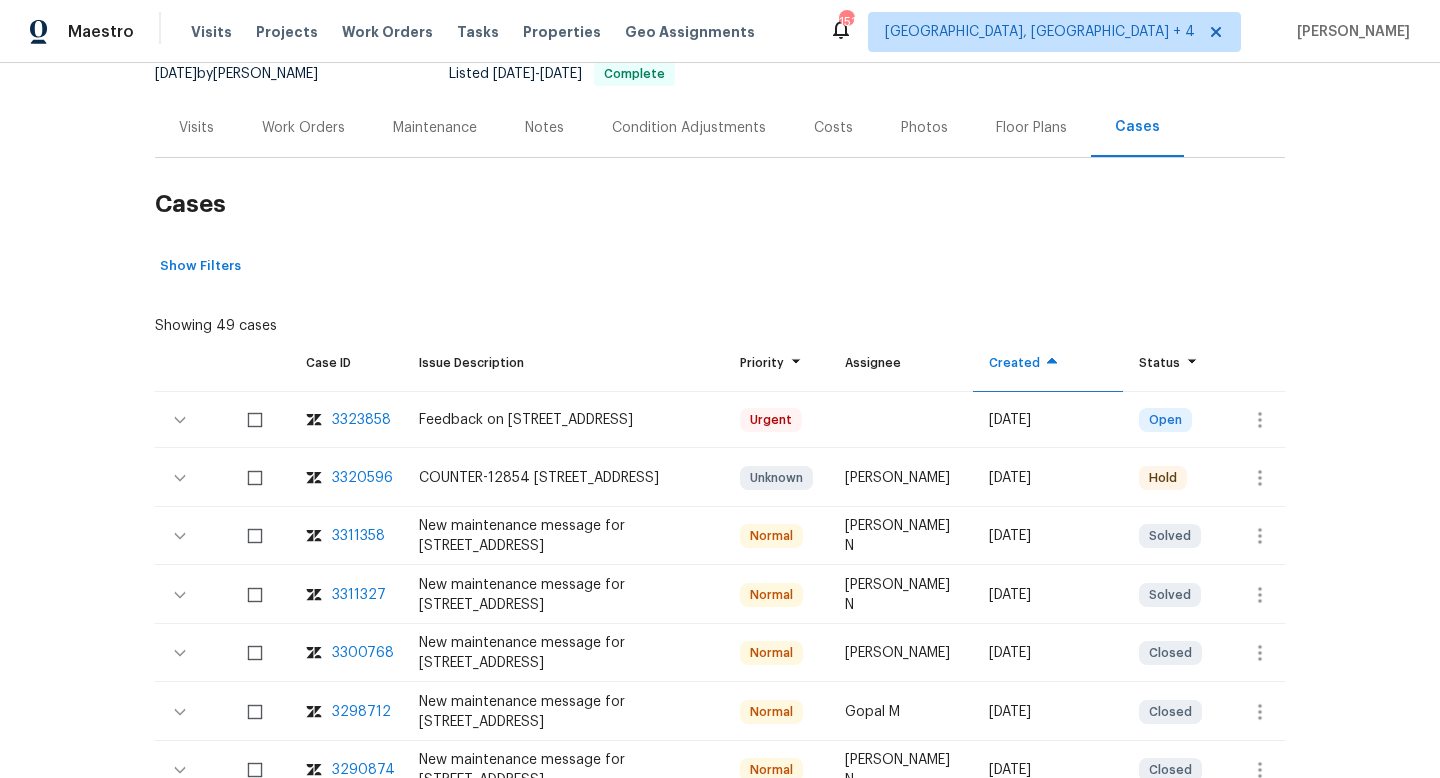 click on "Visits" at bounding box center [196, 128] 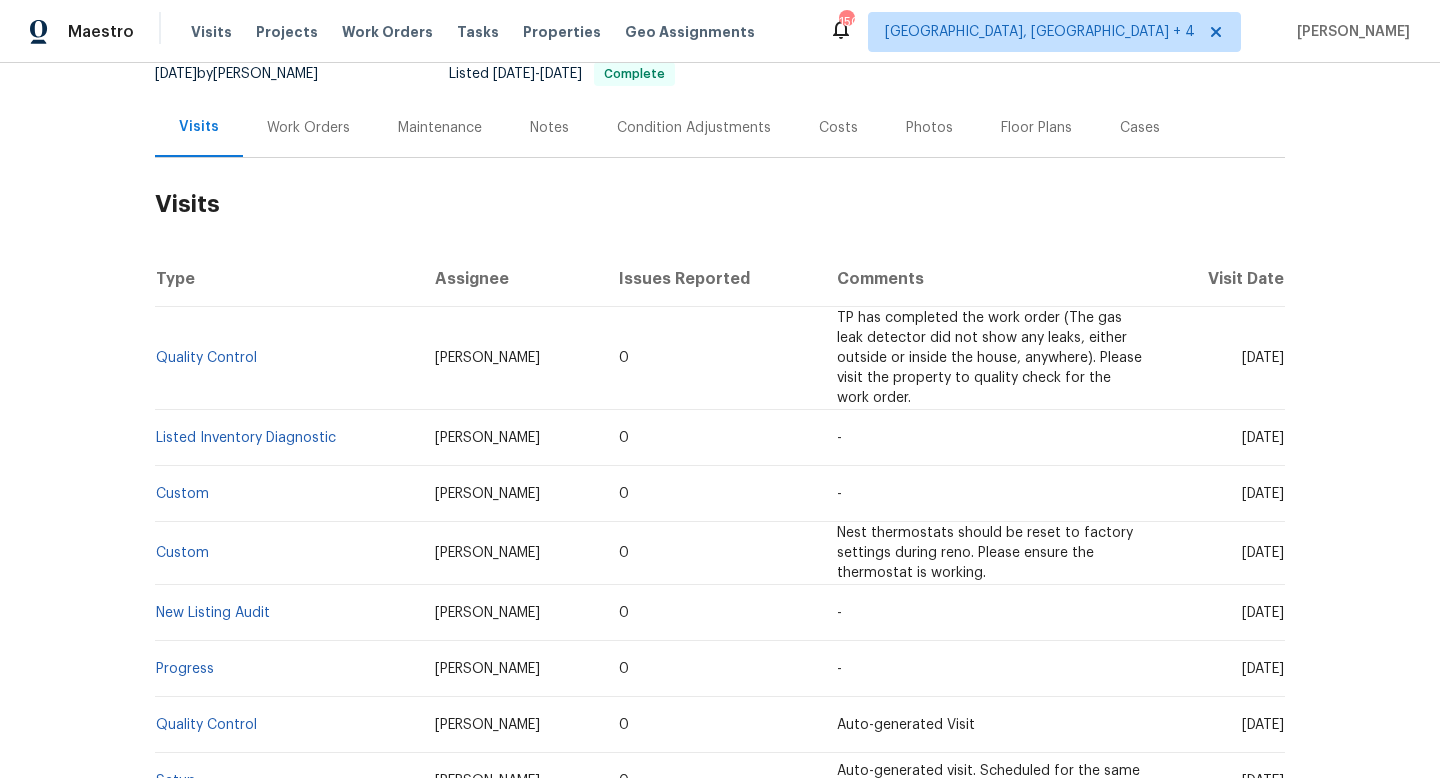 drag, startPoint x: 1206, startPoint y: 352, endPoint x: 1279, endPoint y: 363, distance: 73.82411 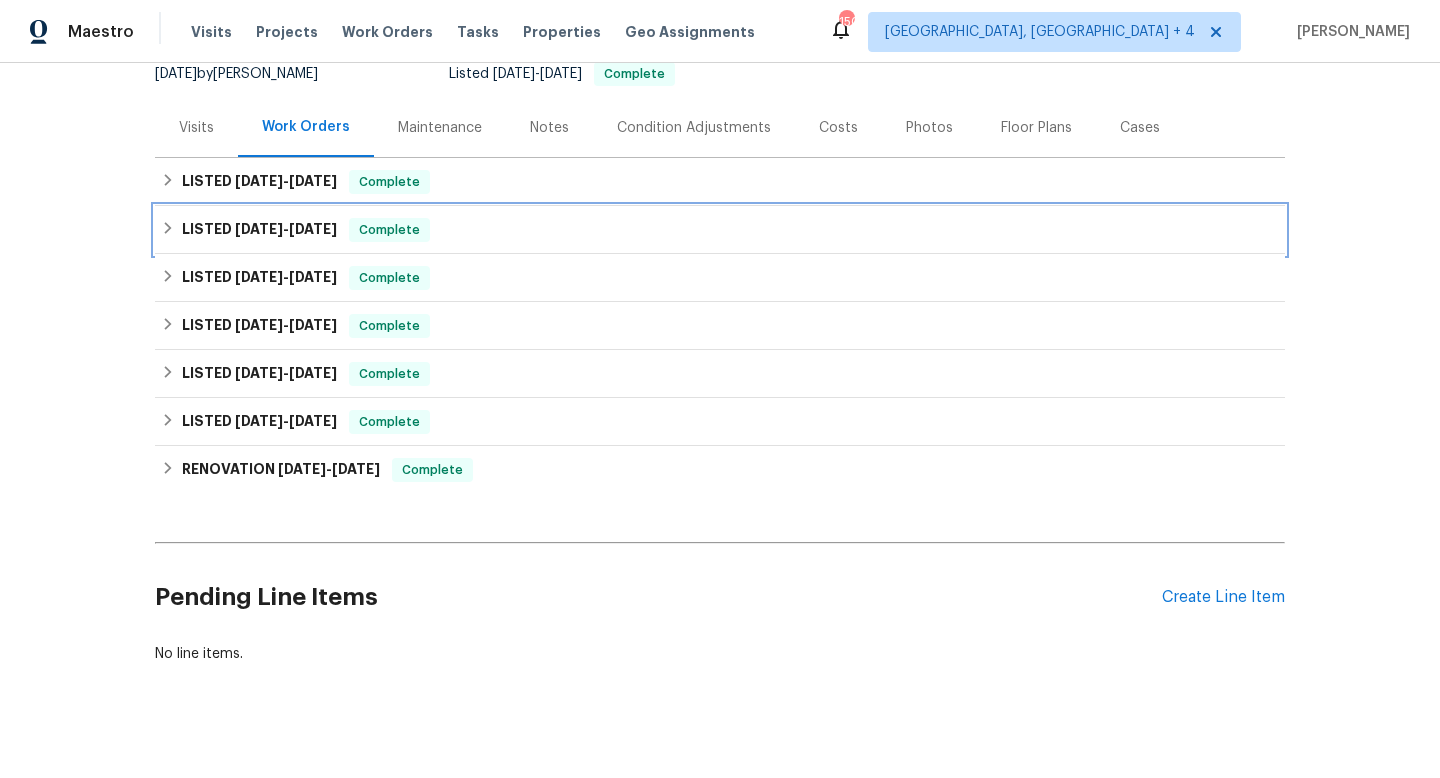 click on "LISTED   5/22/25  -  6/24/25 Complete" at bounding box center (720, 230) 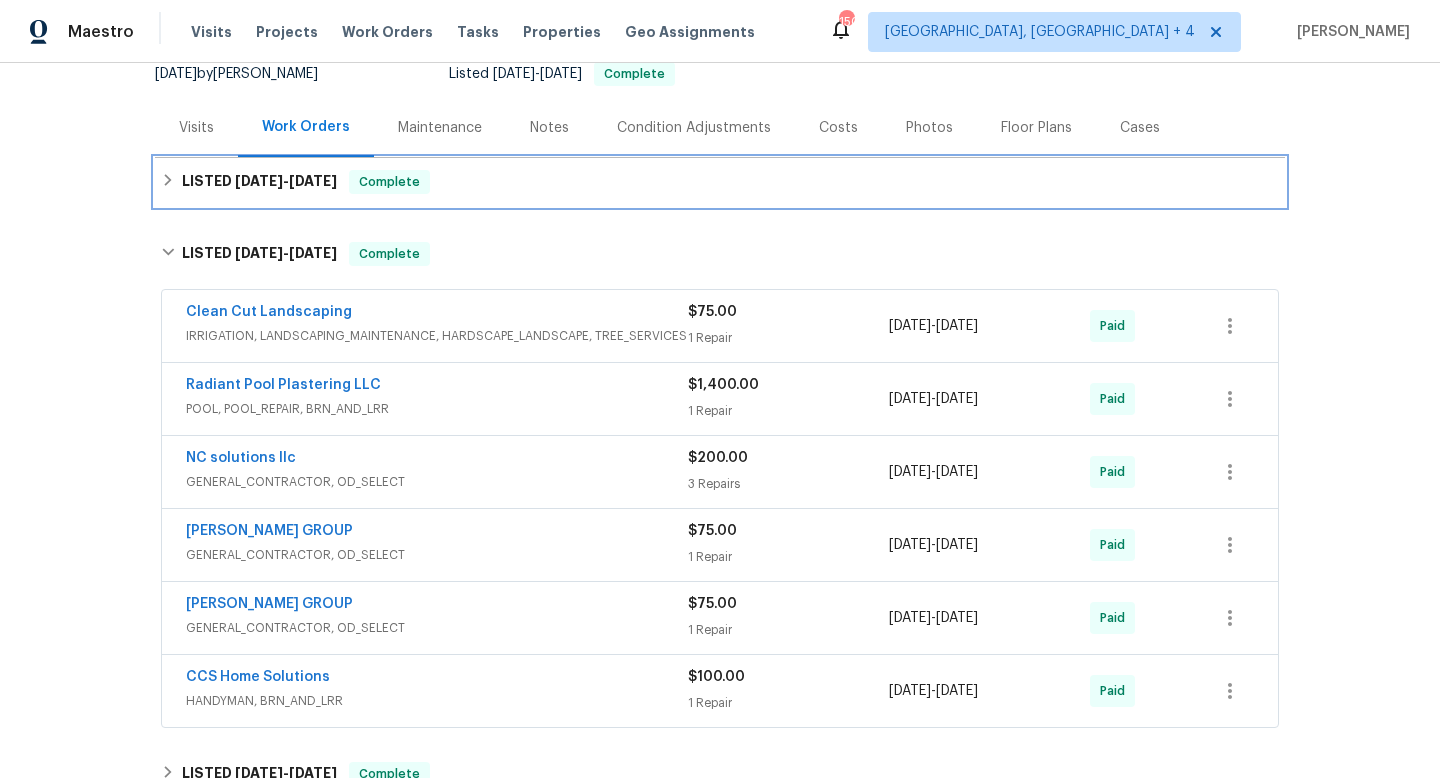 click on "LISTED   7/1/25  -  7/3/25" at bounding box center (259, 182) 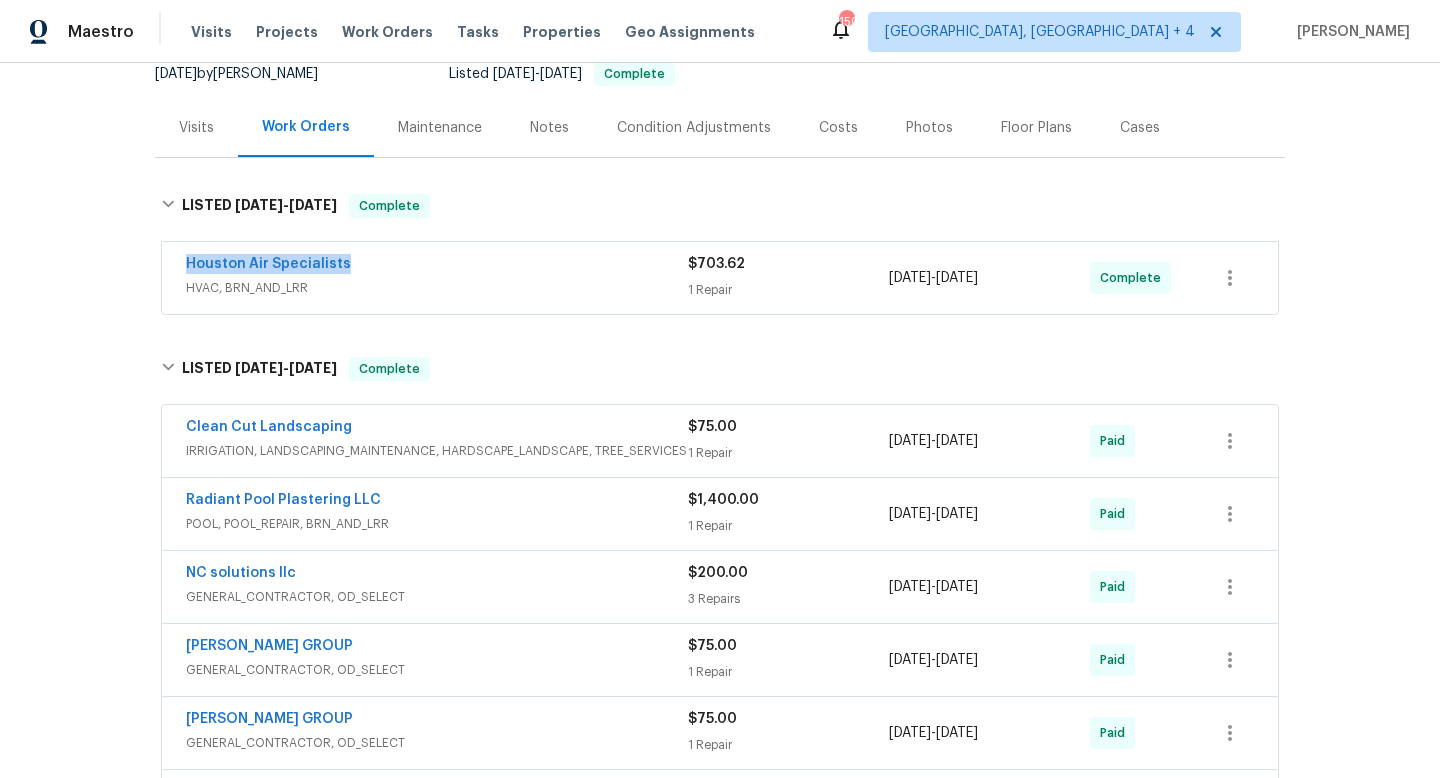 drag, startPoint x: 363, startPoint y: 265, endPoint x: 166, endPoint y: 261, distance: 197.0406 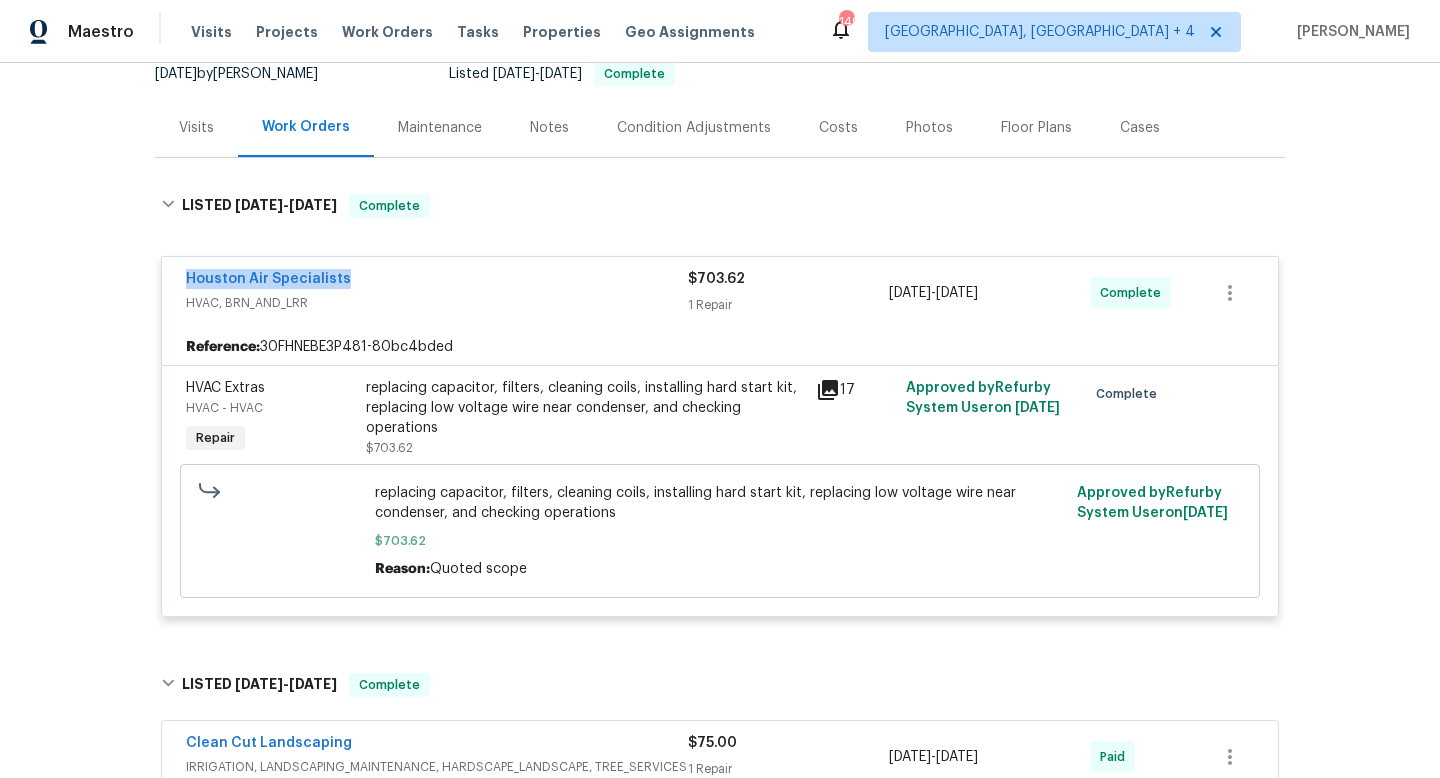 scroll, scrollTop: 0, scrollLeft: 0, axis: both 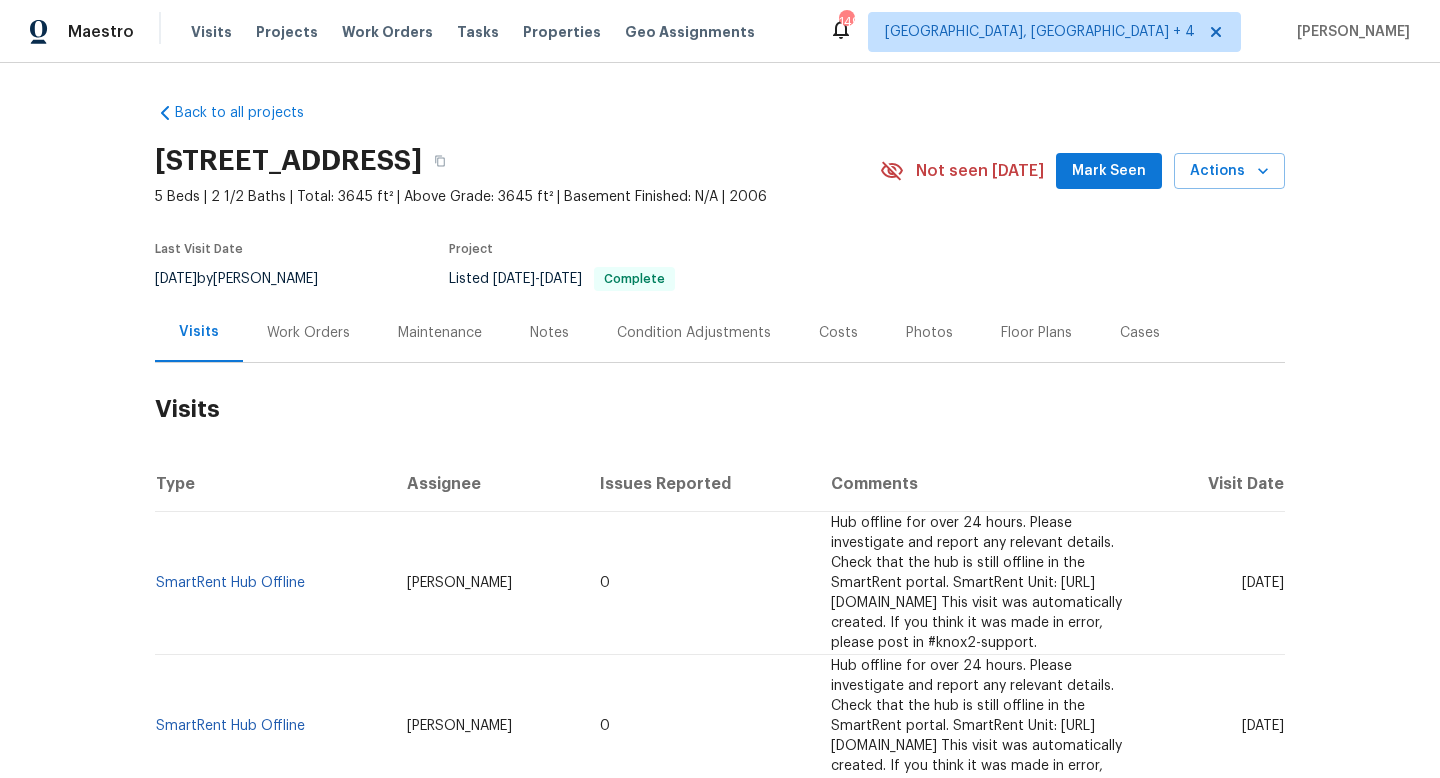 click on "Work Orders" at bounding box center (308, 333) 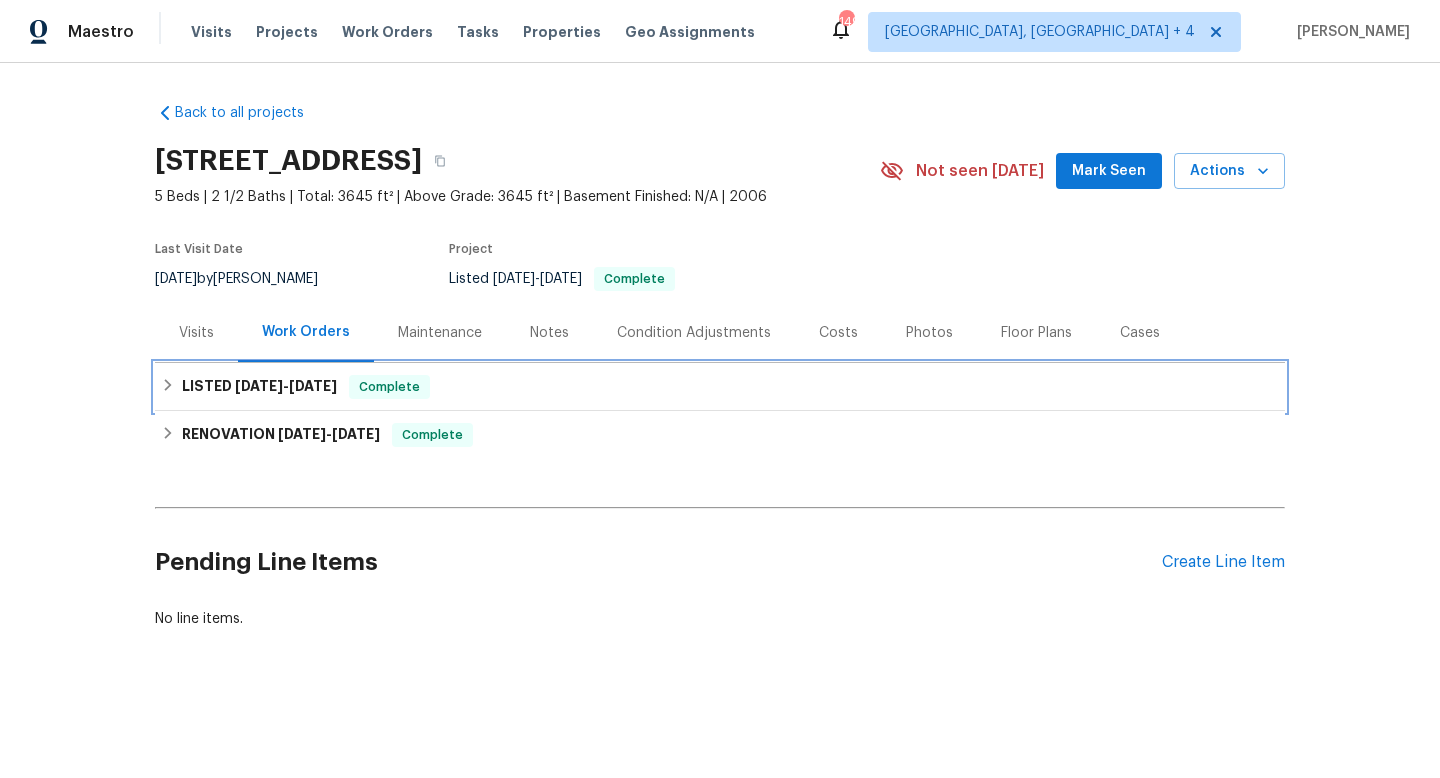 click on "5/30/25" at bounding box center (313, 386) 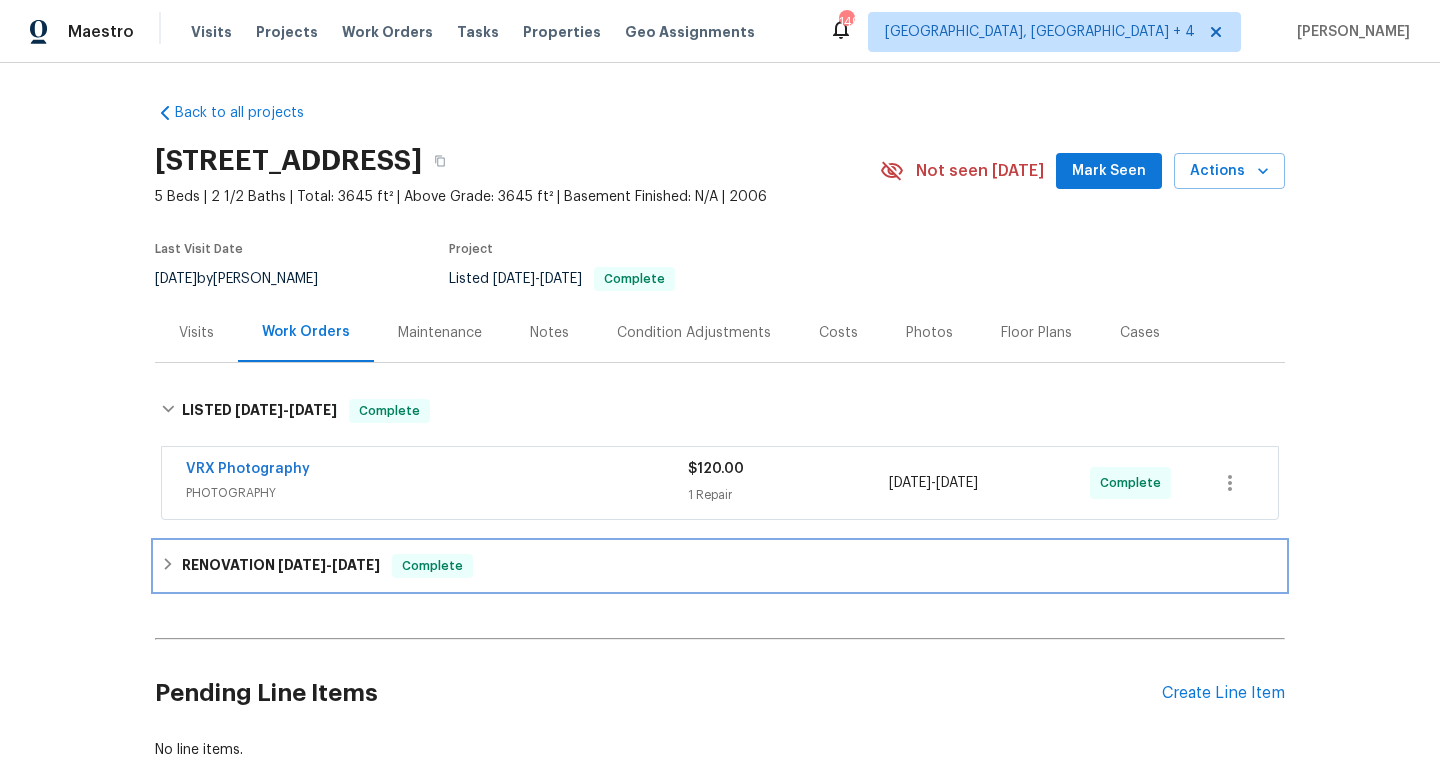 click on "5/31/25" at bounding box center [356, 565] 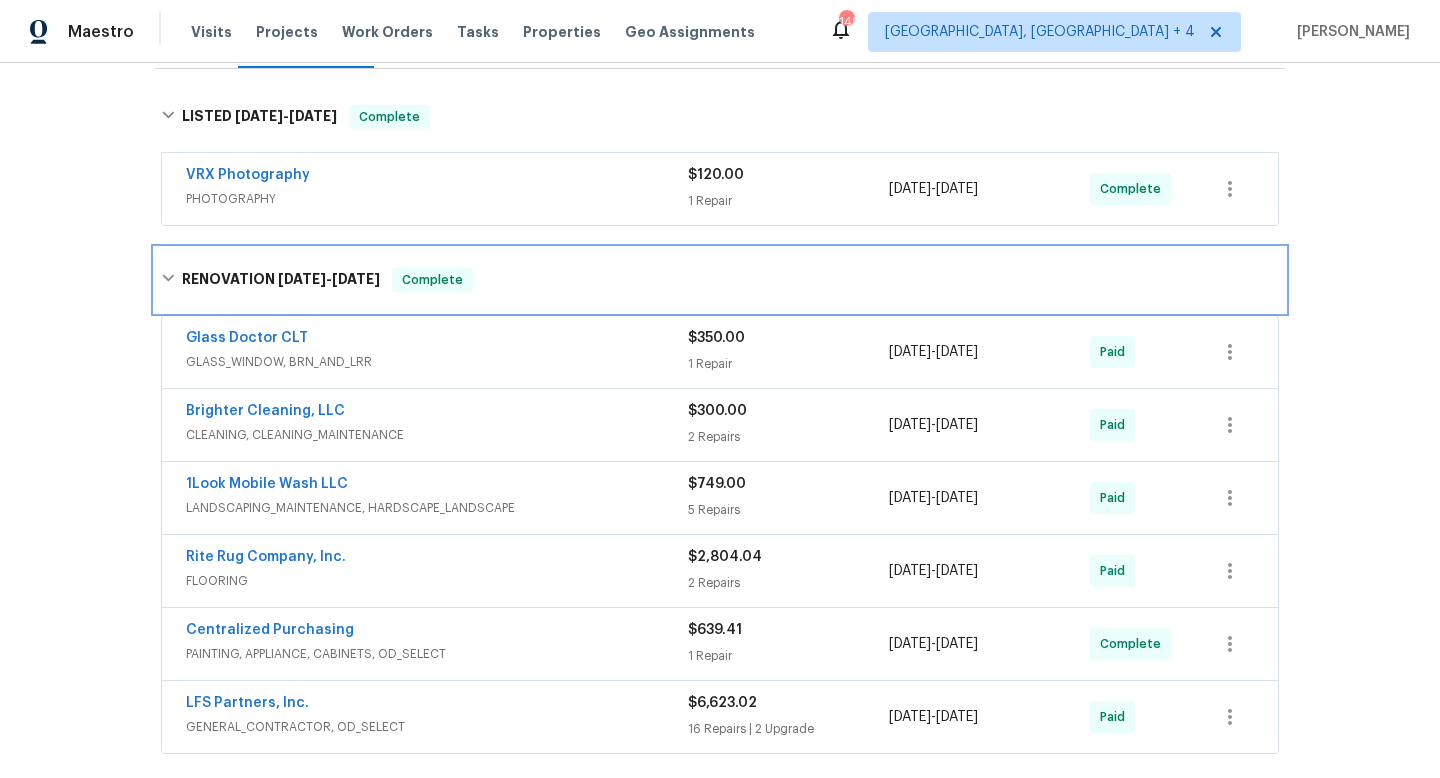scroll, scrollTop: 304, scrollLeft: 0, axis: vertical 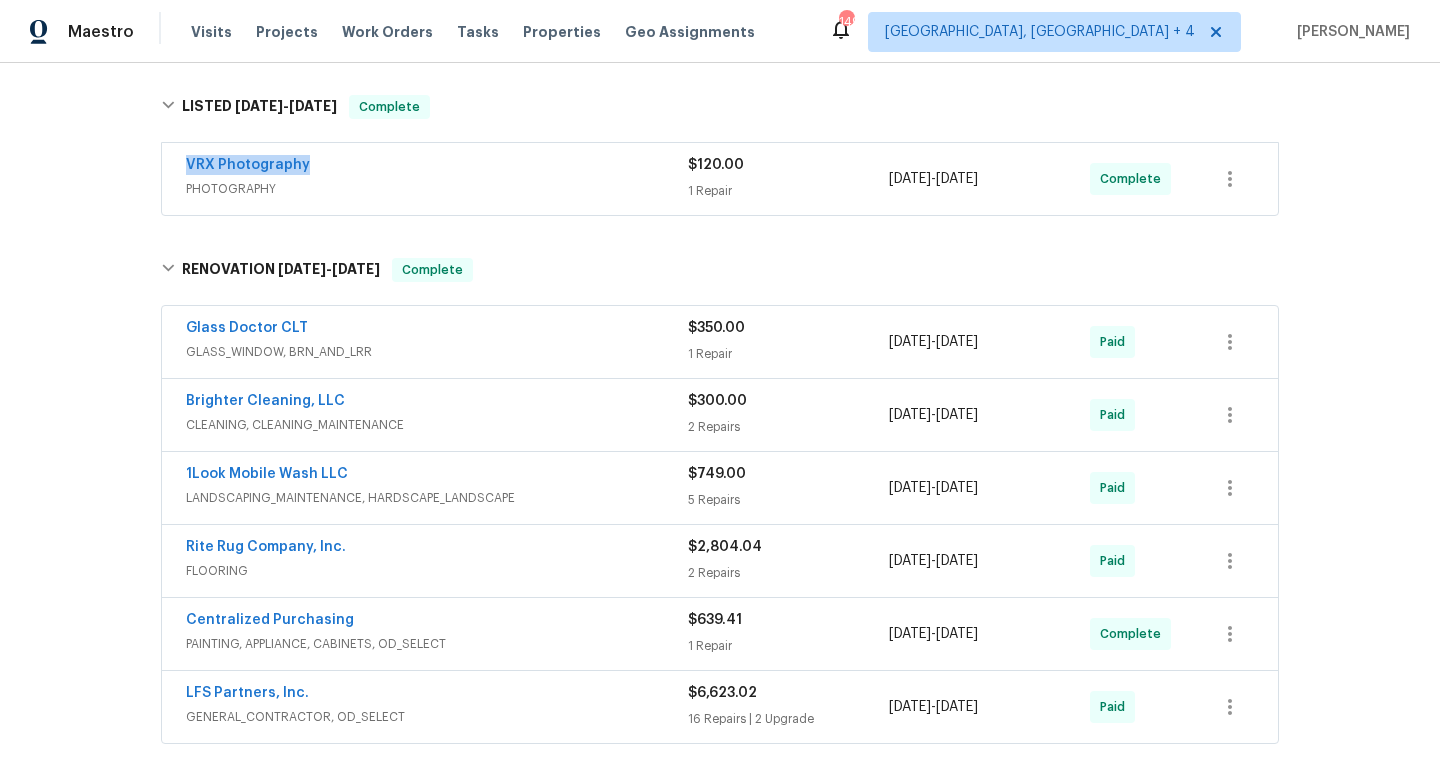 drag, startPoint x: 329, startPoint y: 169, endPoint x: 170, endPoint y: 164, distance: 159.0786 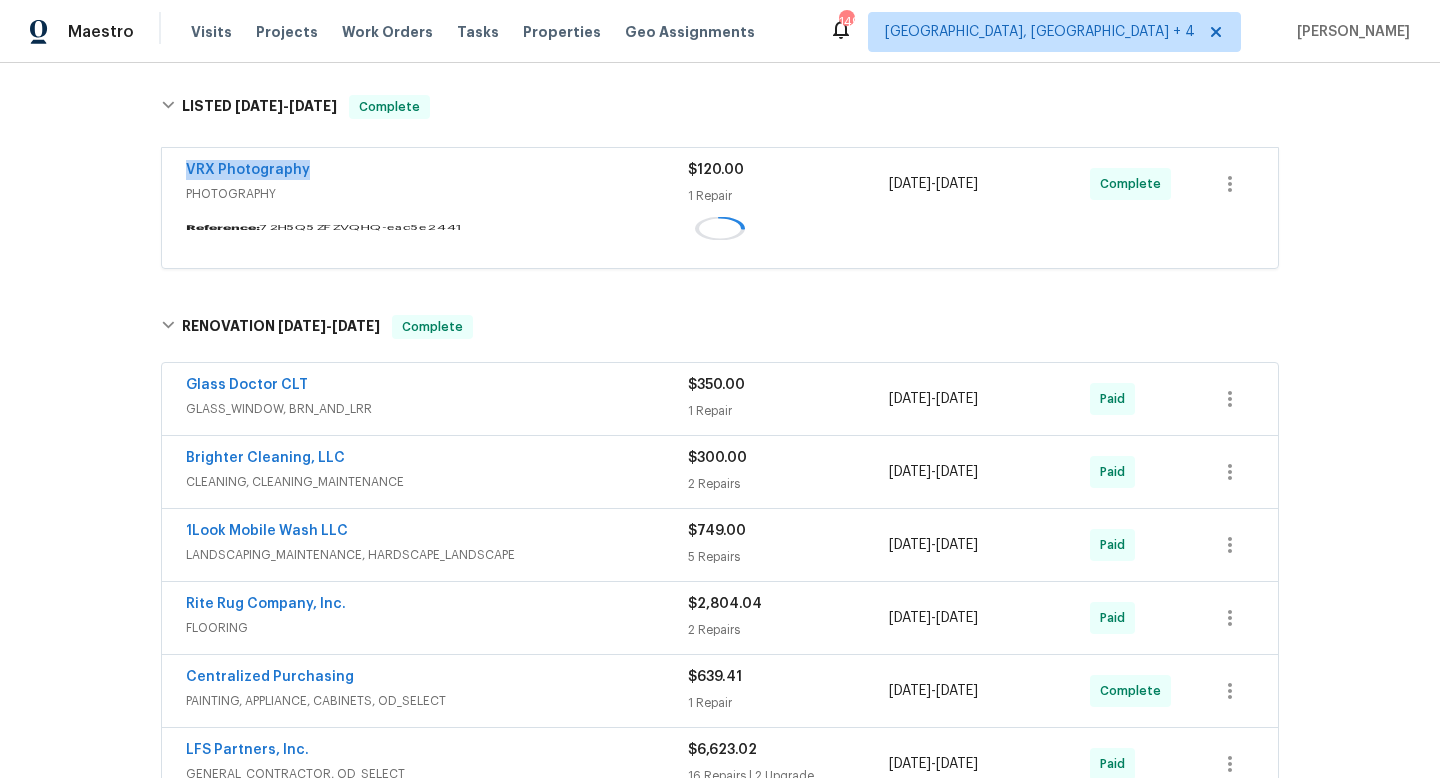 copy on "1 Repair 5/29/2025  -  5/30/2025" 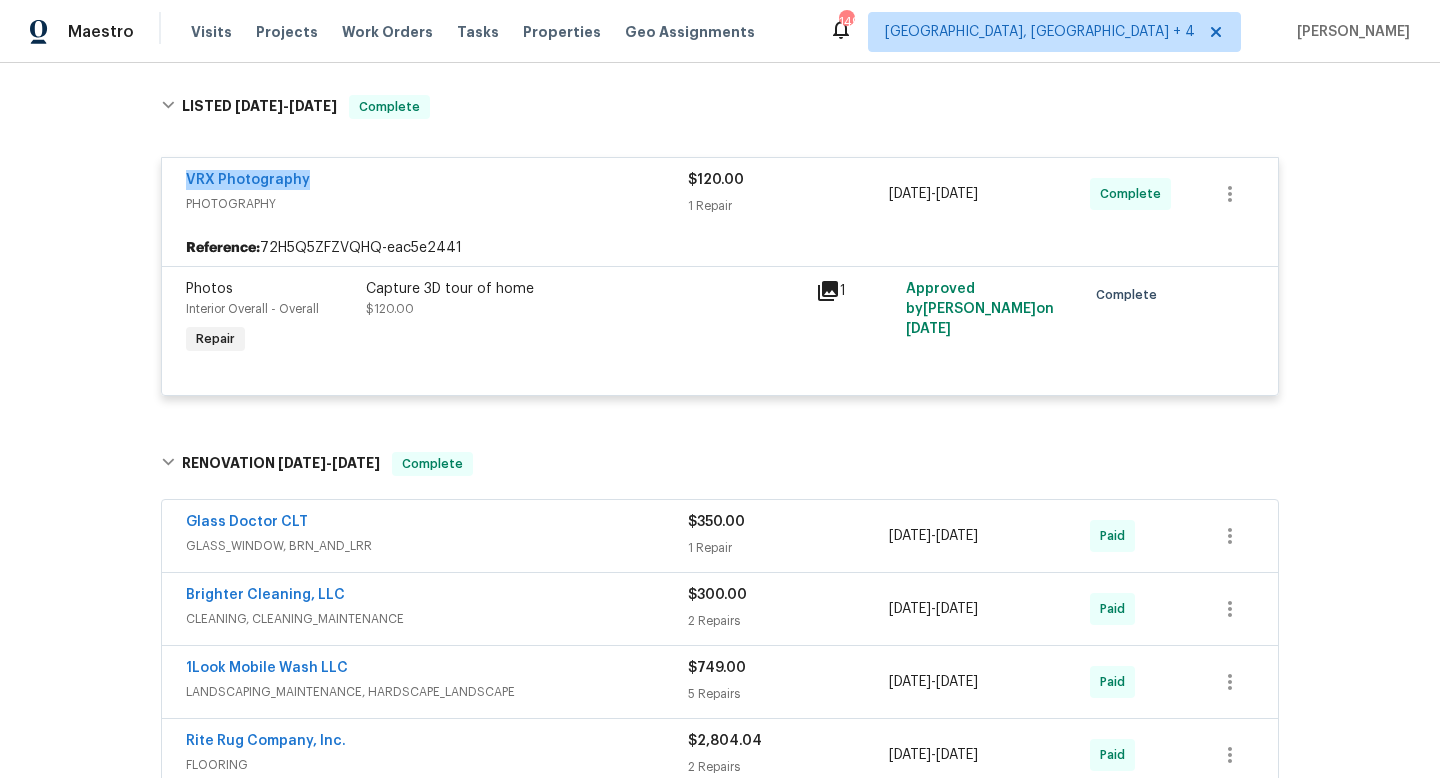 scroll, scrollTop: 0, scrollLeft: 0, axis: both 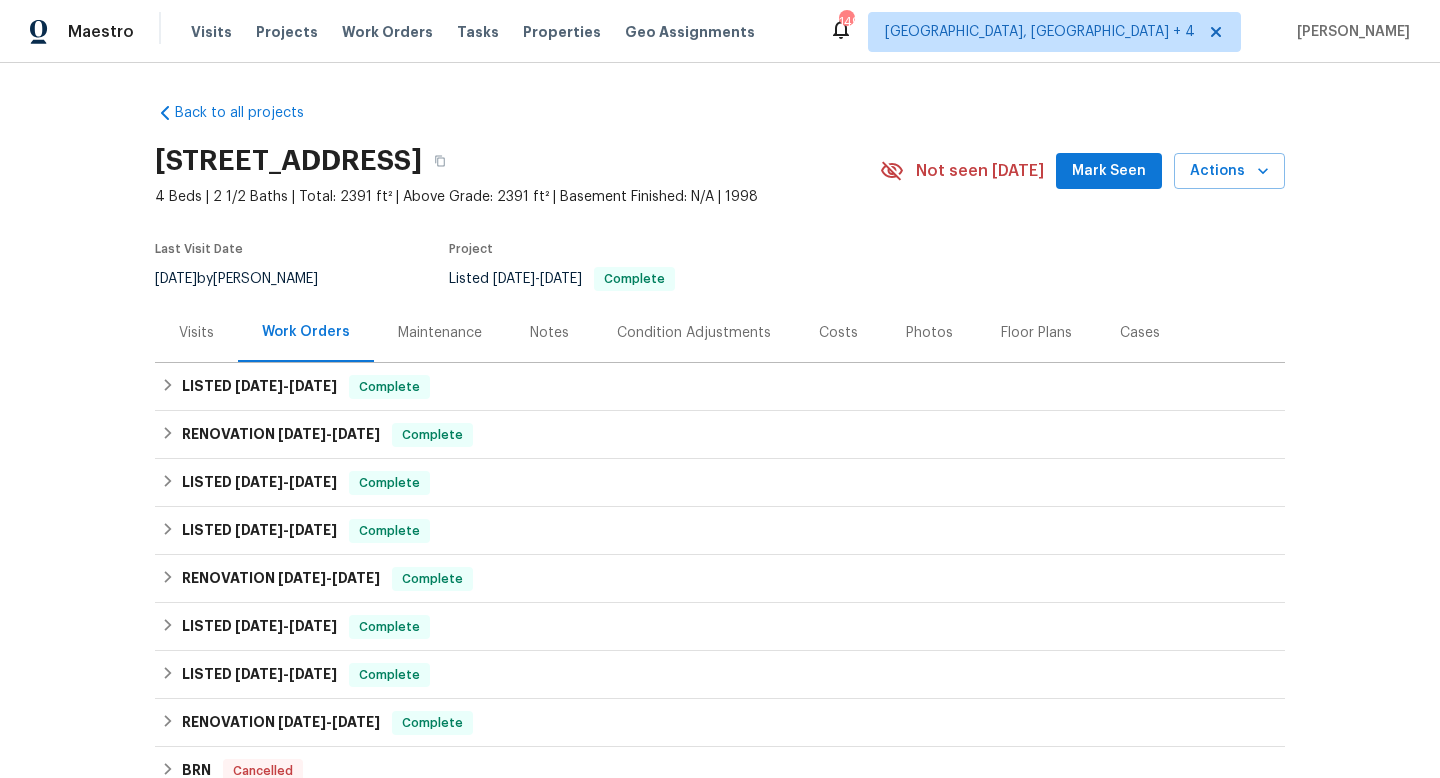 click on "Visits" at bounding box center [196, 332] 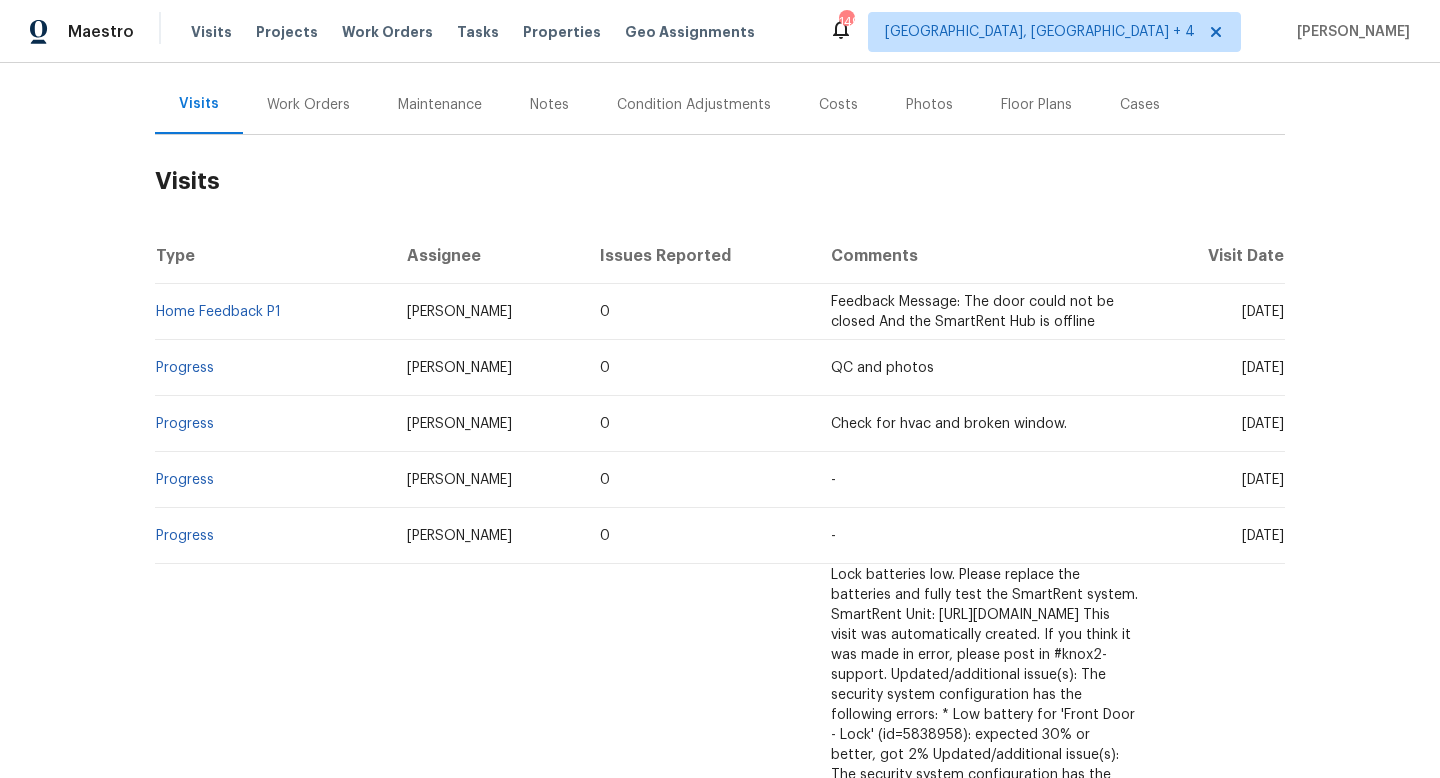scroll, scrollTop: 242, scrollLeft: 0, axis: vertical 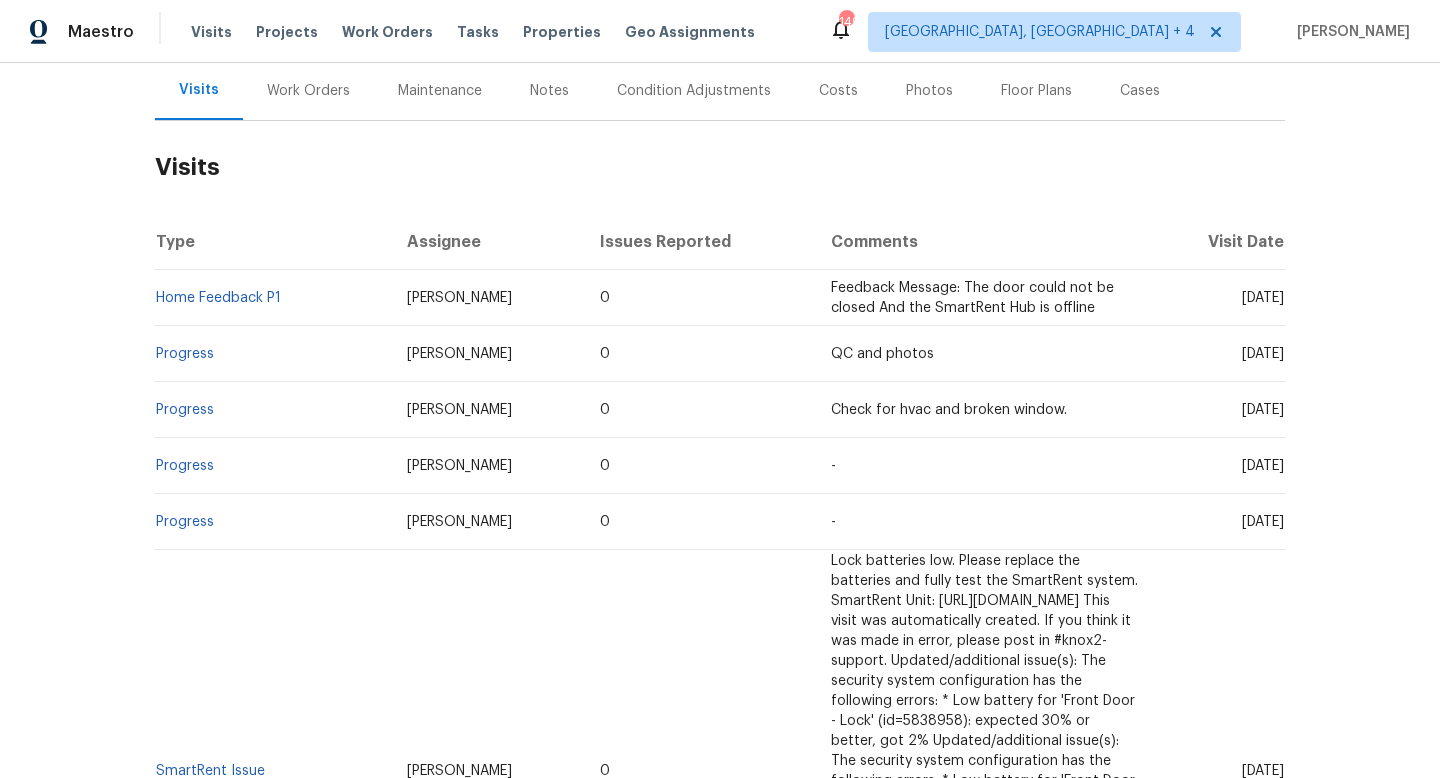 click on "Work Orders" at bounding box center (308, 91) 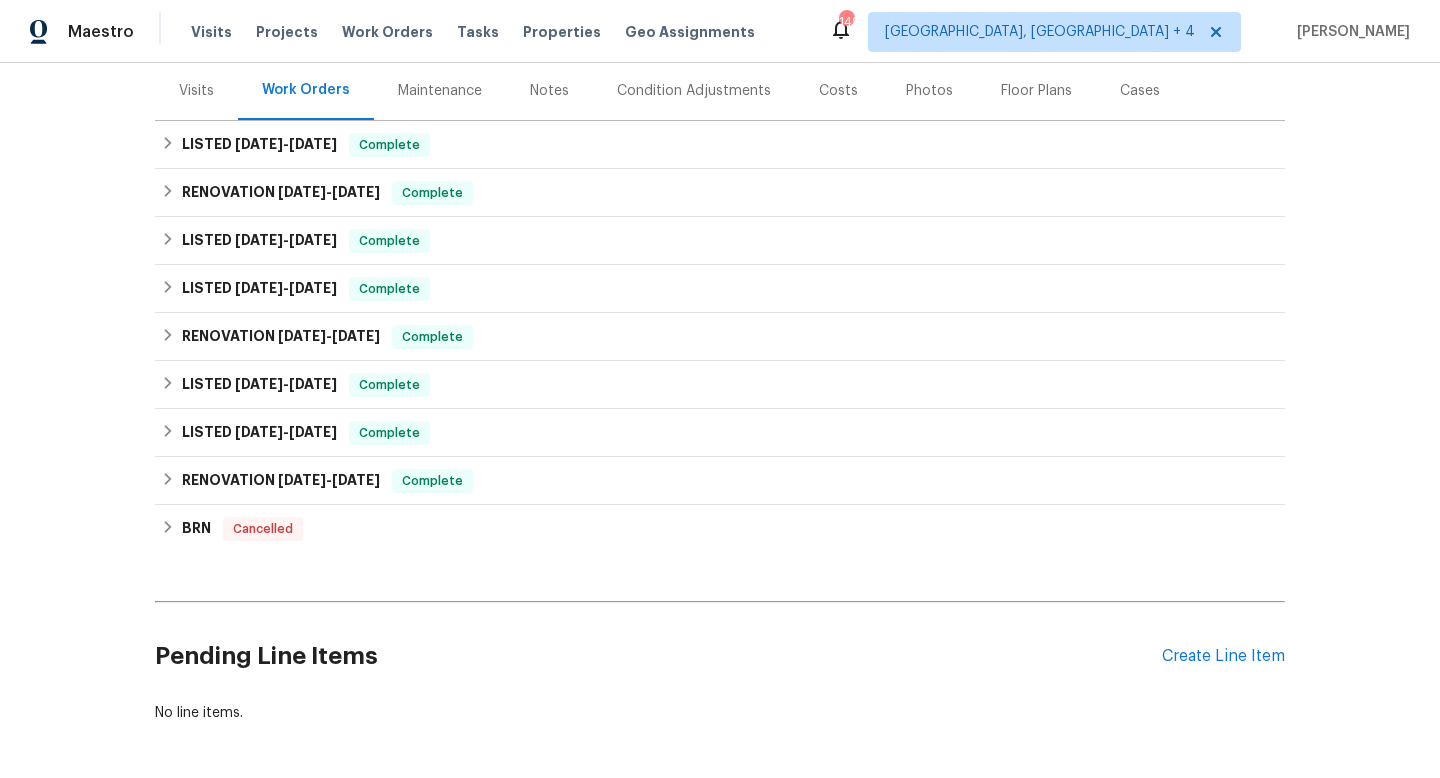 scroll, scrollTop: 243, scrollLeft: 0, axis: vertical 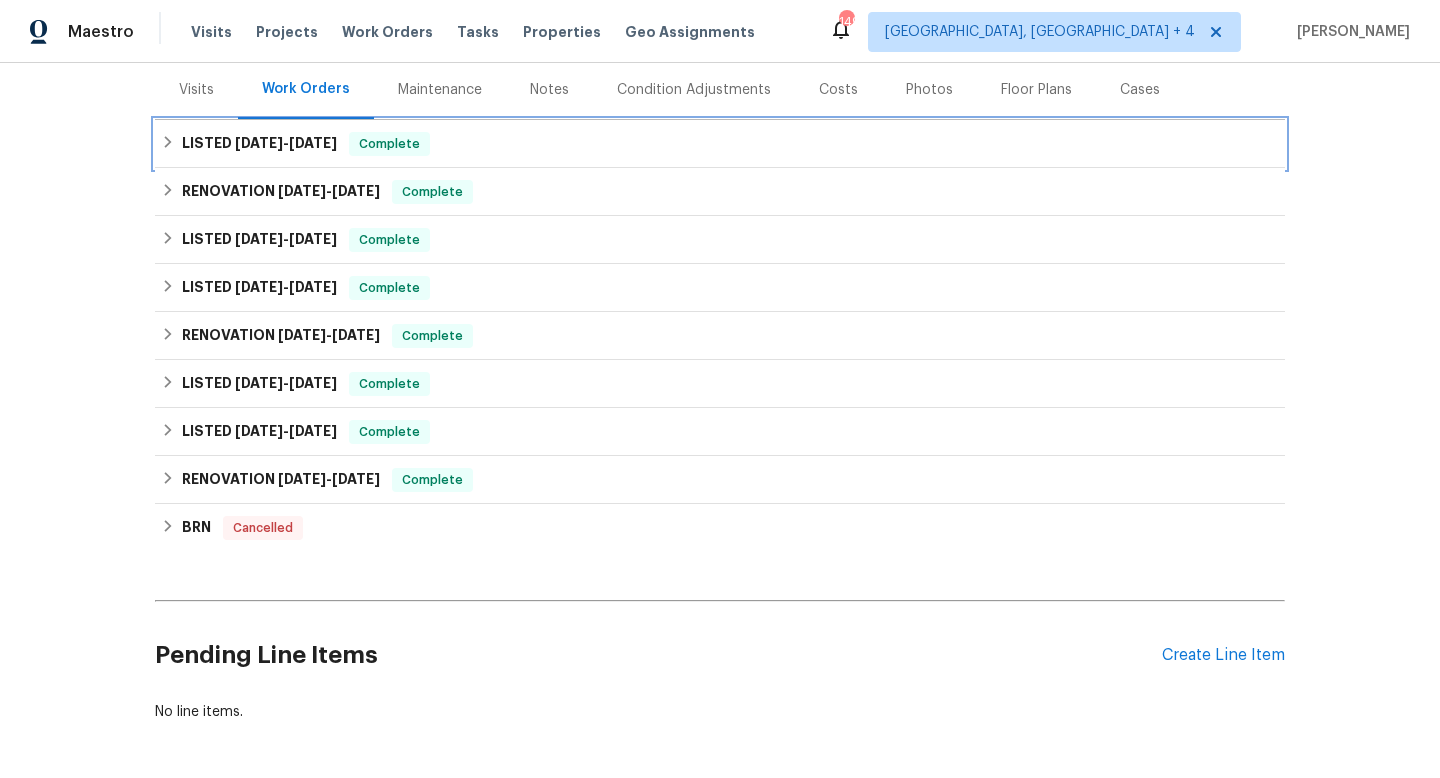 click on "Complete" at bounding box center [389, 144] 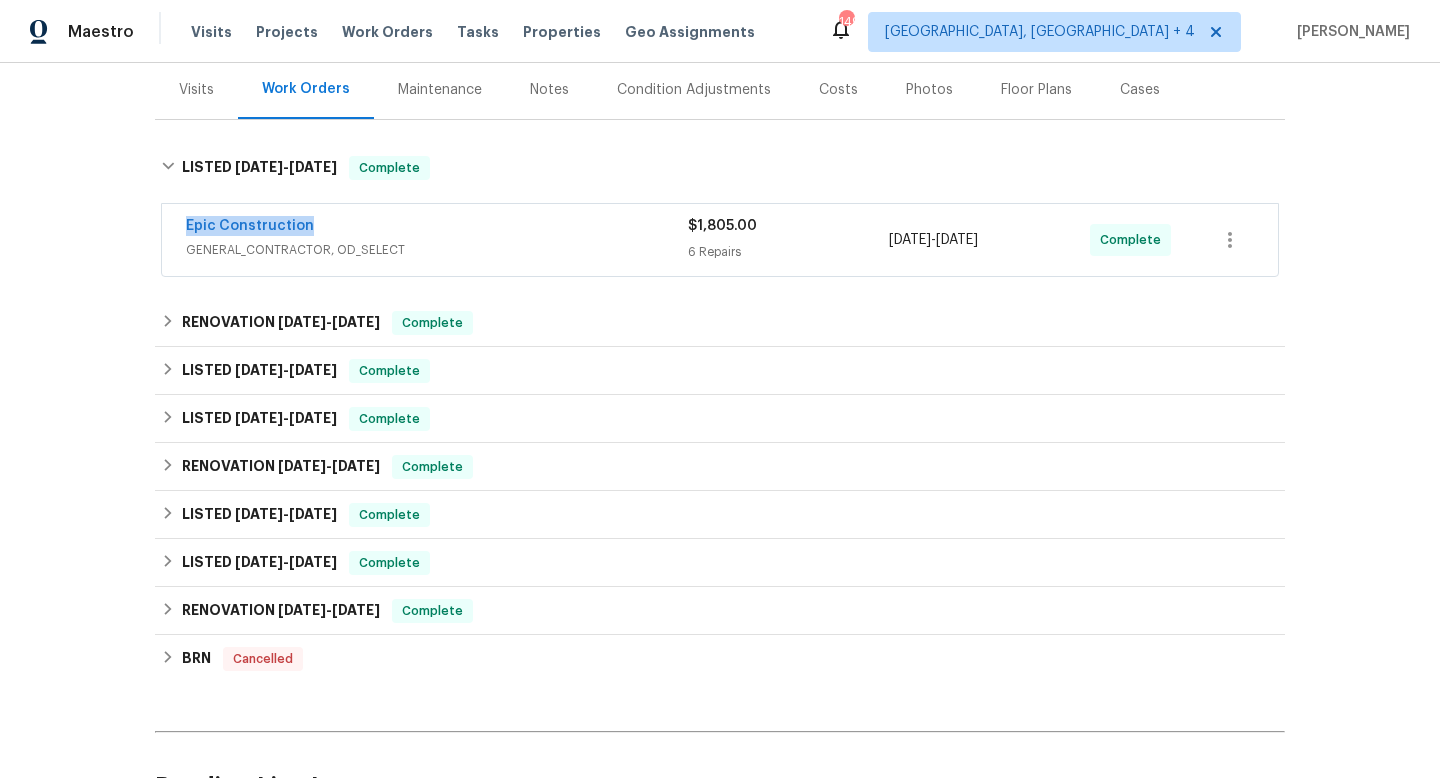 drag, startPoint x: 345, startPoint y: 227, endPoint x: 177, endPoint y: 224, distance: 168.02678 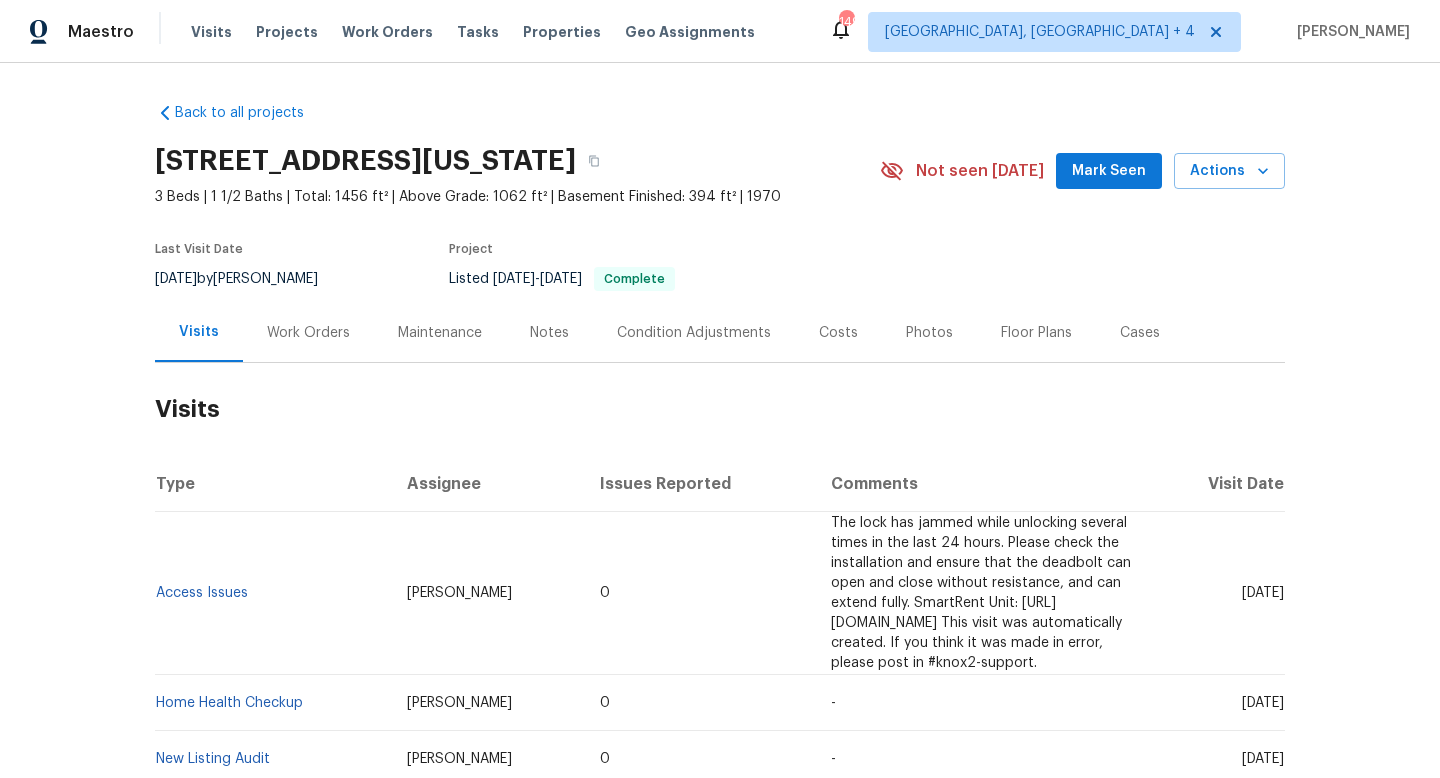 scroll, scrollTop: 0, scrollLeft: 0, axis: both 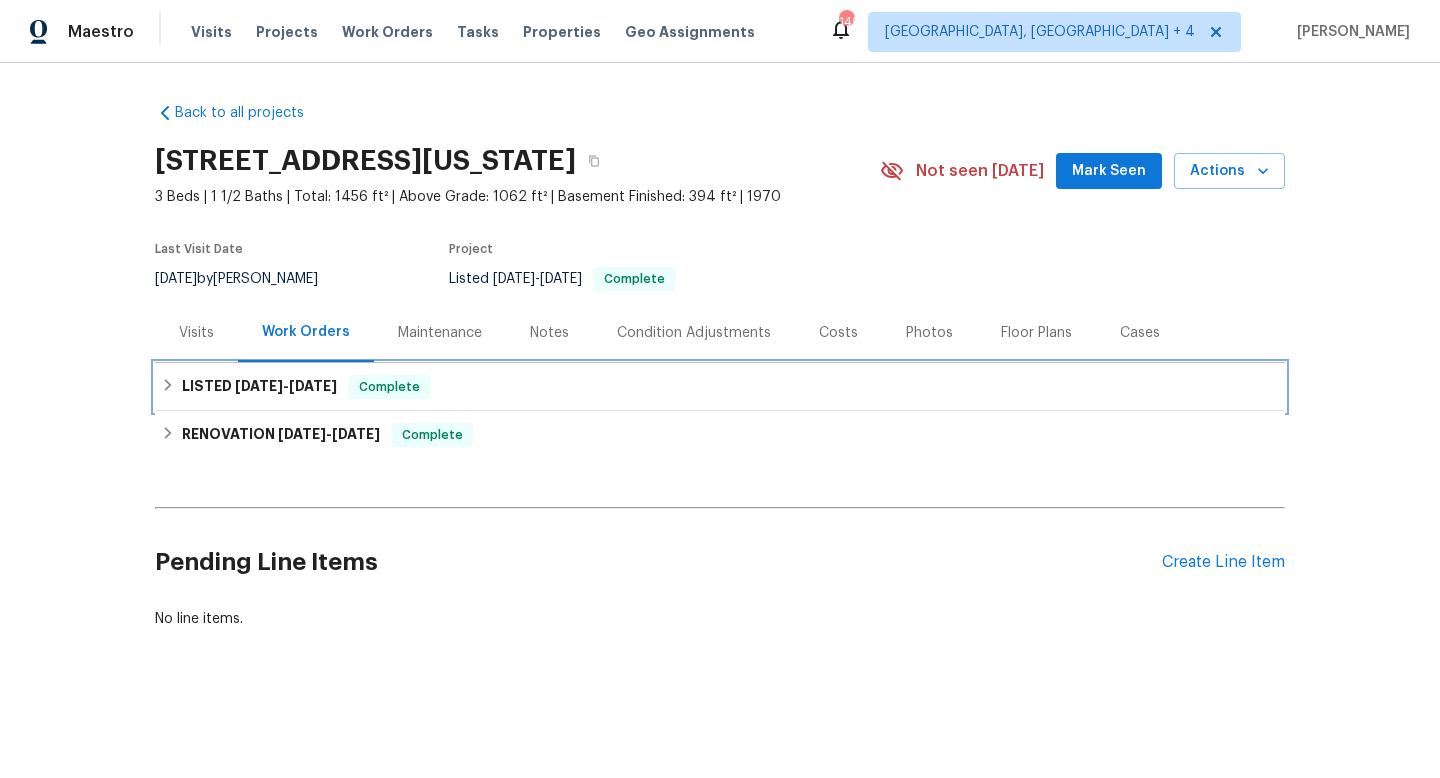 click on "LISTED   [DATE]  -  [DATE] Complete" at bounding box center [720, 387] 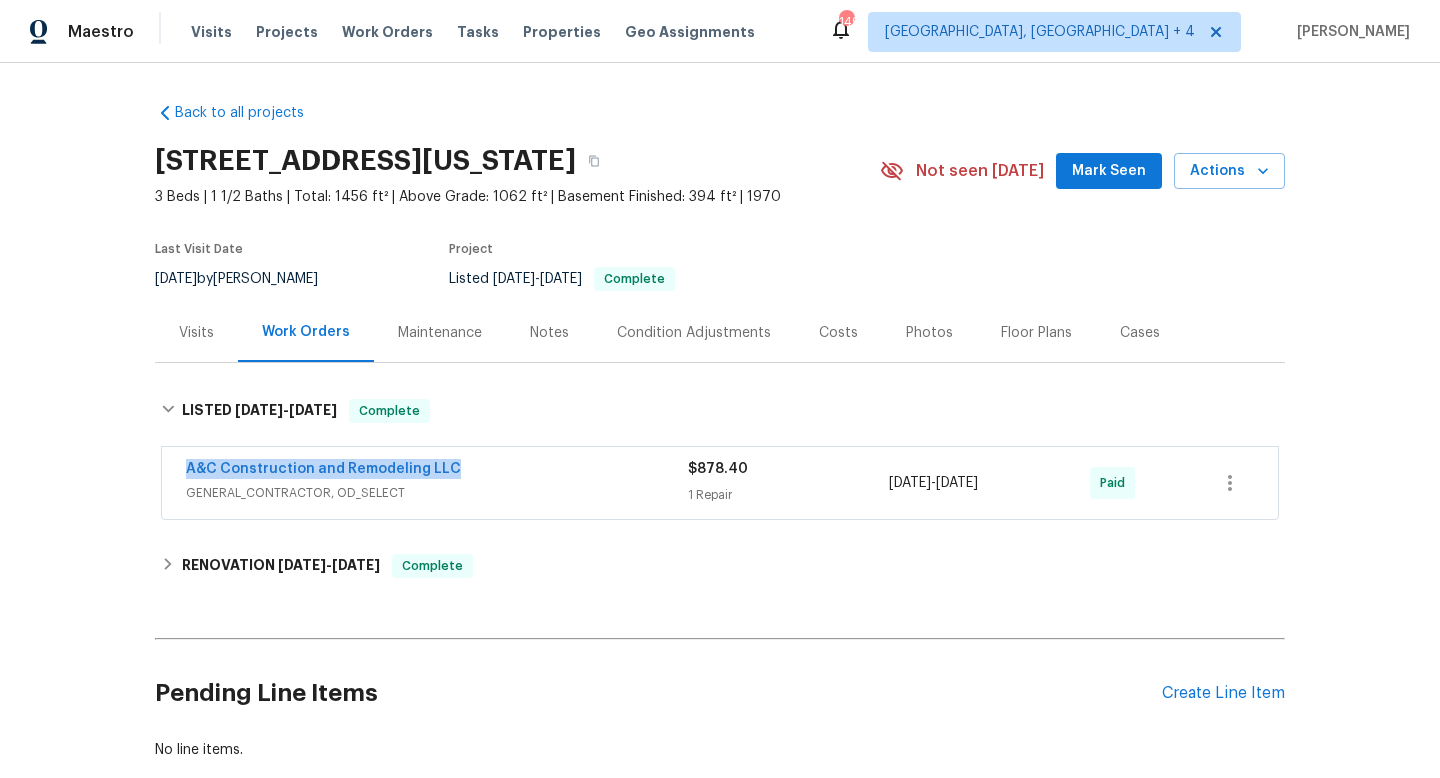 drag, startPoint x: 483, startPoint y: 465, endPoint x: 169, endPoint y: 463, distance: 314.00638 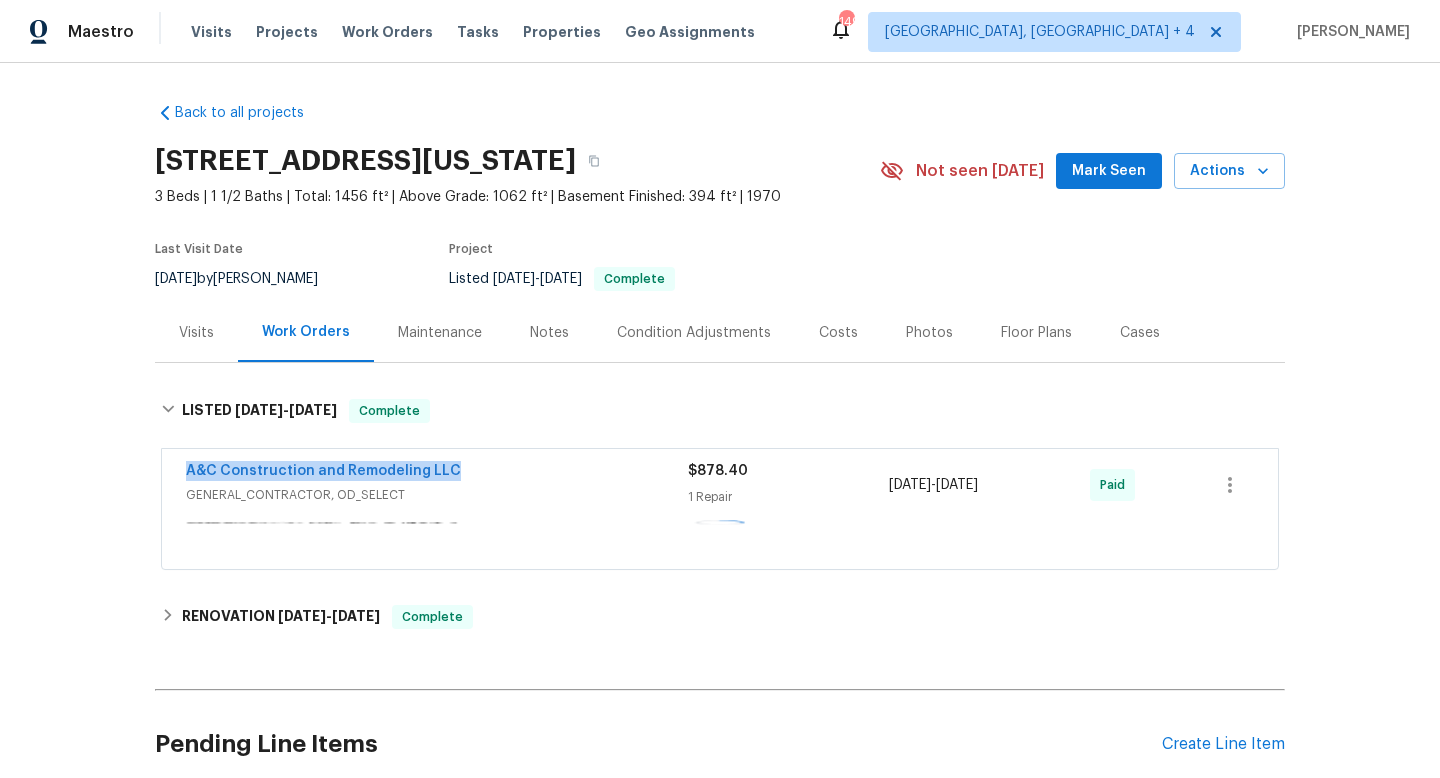 copy on "[DATE]  -  [DATE]" 